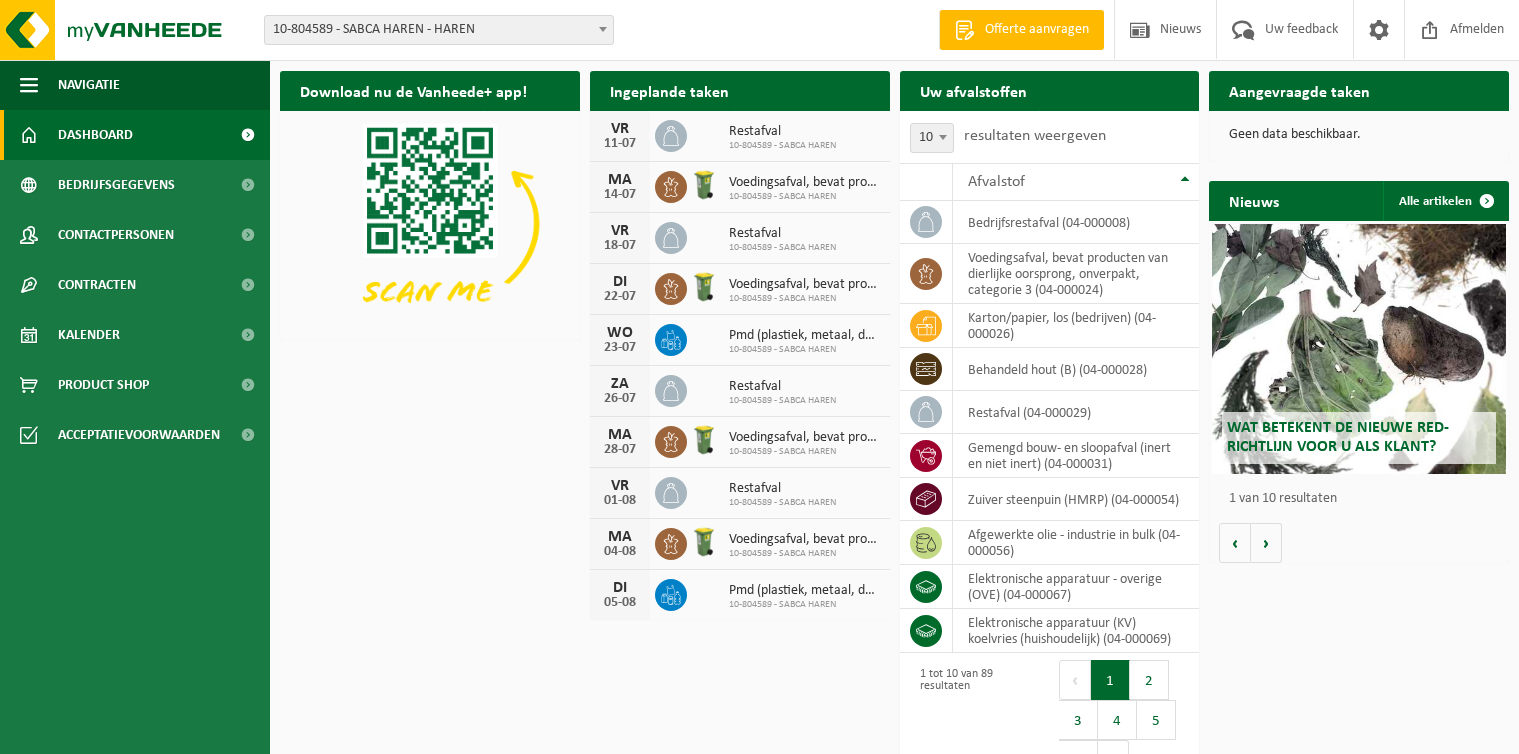 scroll, scrollTop: 0, scrollLeft: 0, axis: both 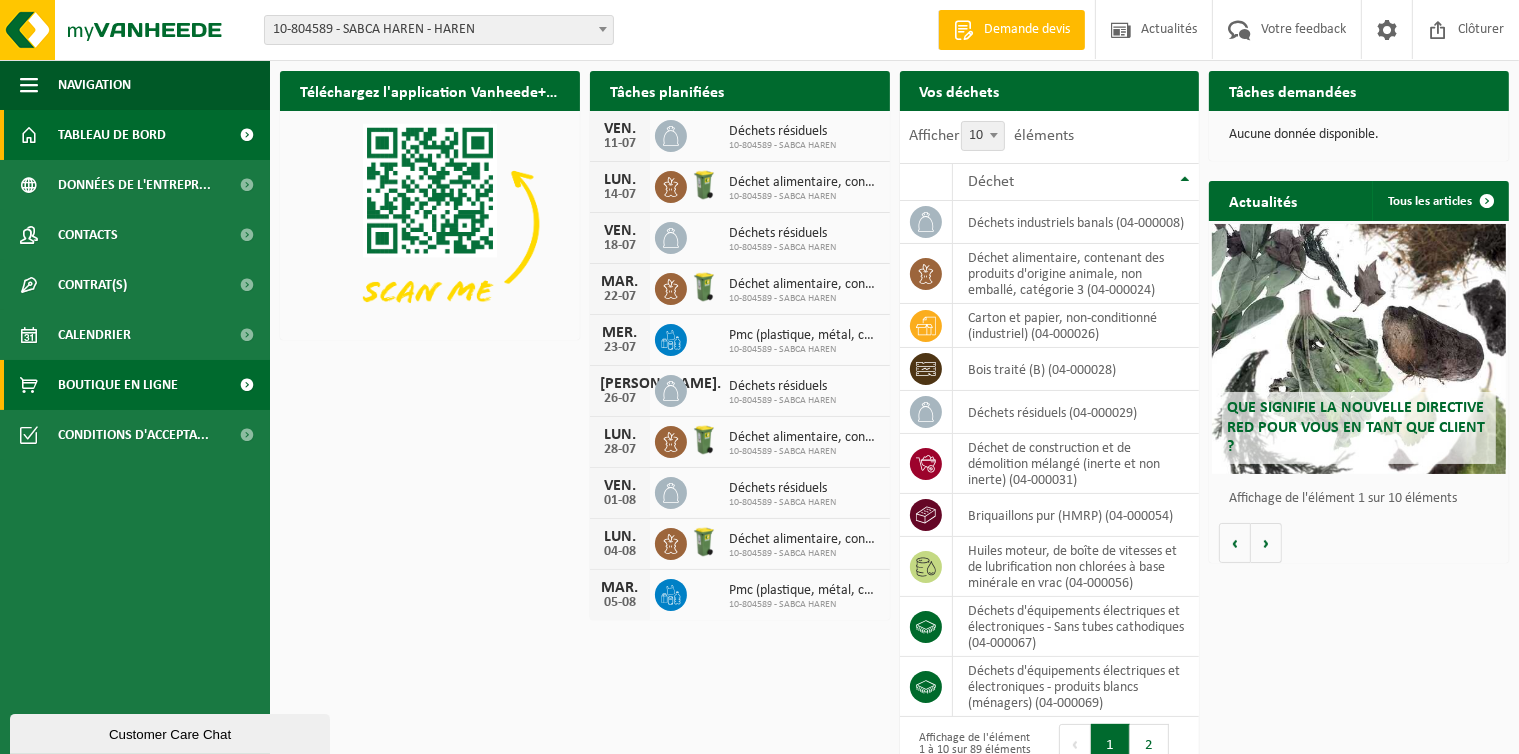 click on "Boutique en ligne" at bounding box center (118, 385) 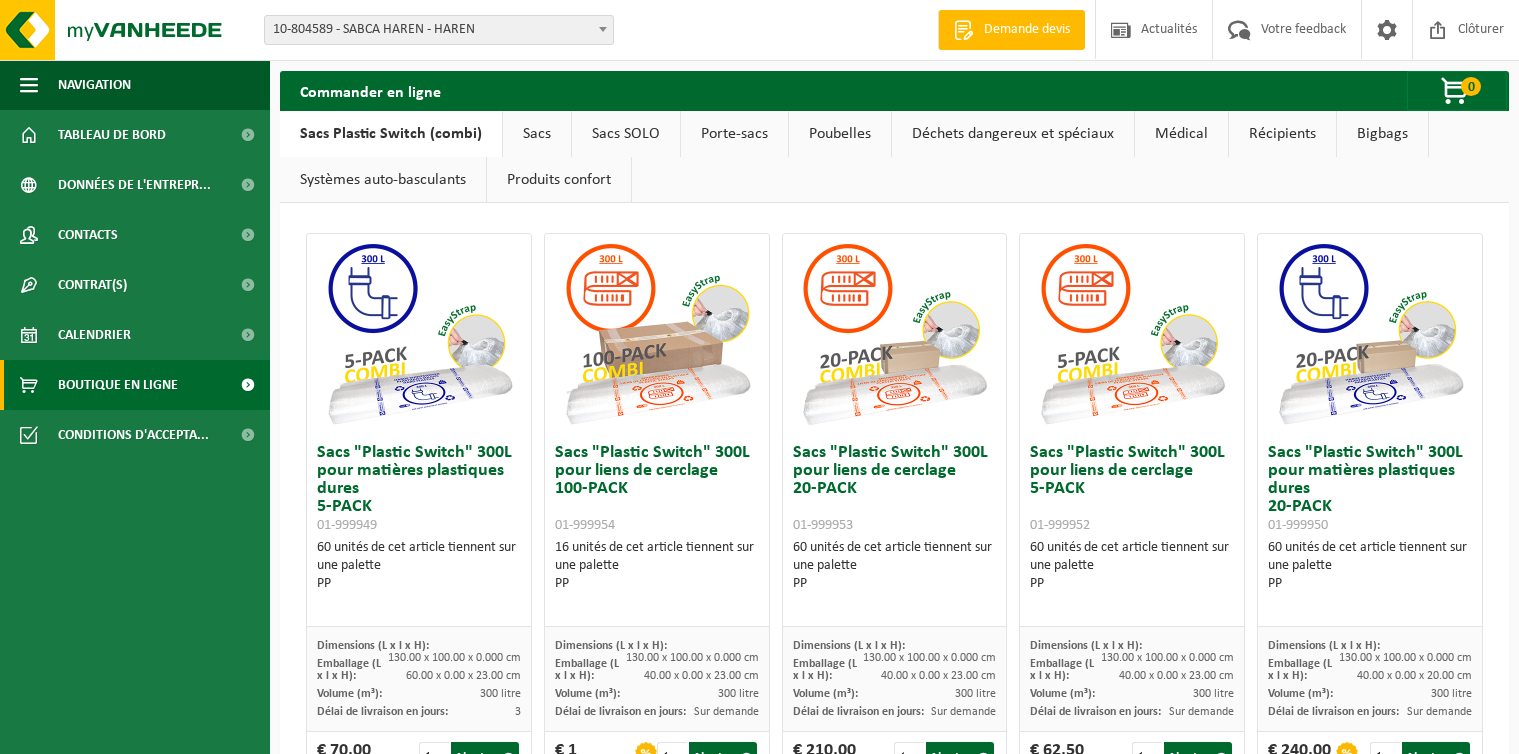 scroll, scrollTop: 0, scrollLeft: 0, axis: both 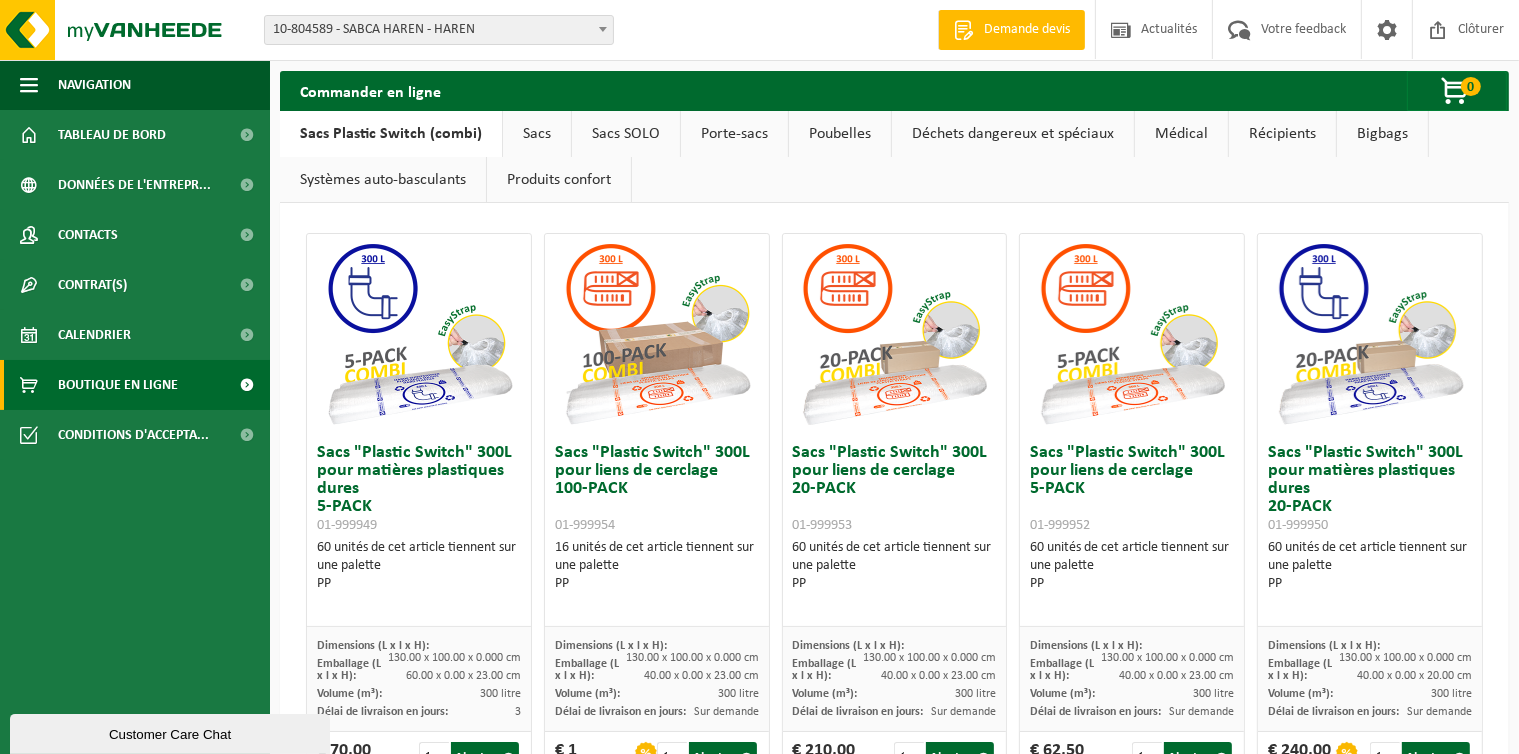click on "Produits confort" at bounding box center [559, 180] 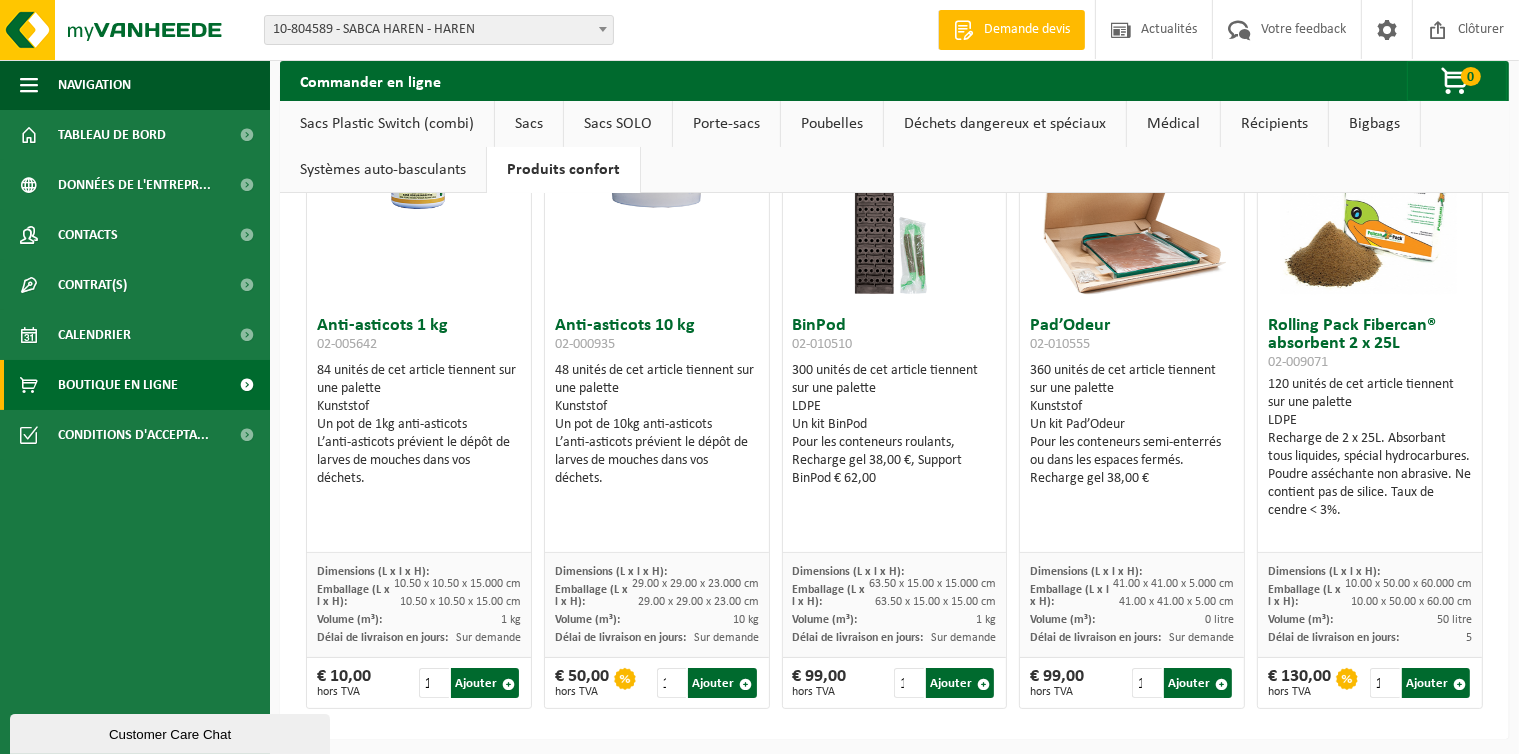 scroll, scrollTop: 132, scrollLeft: 0, axis: vertical 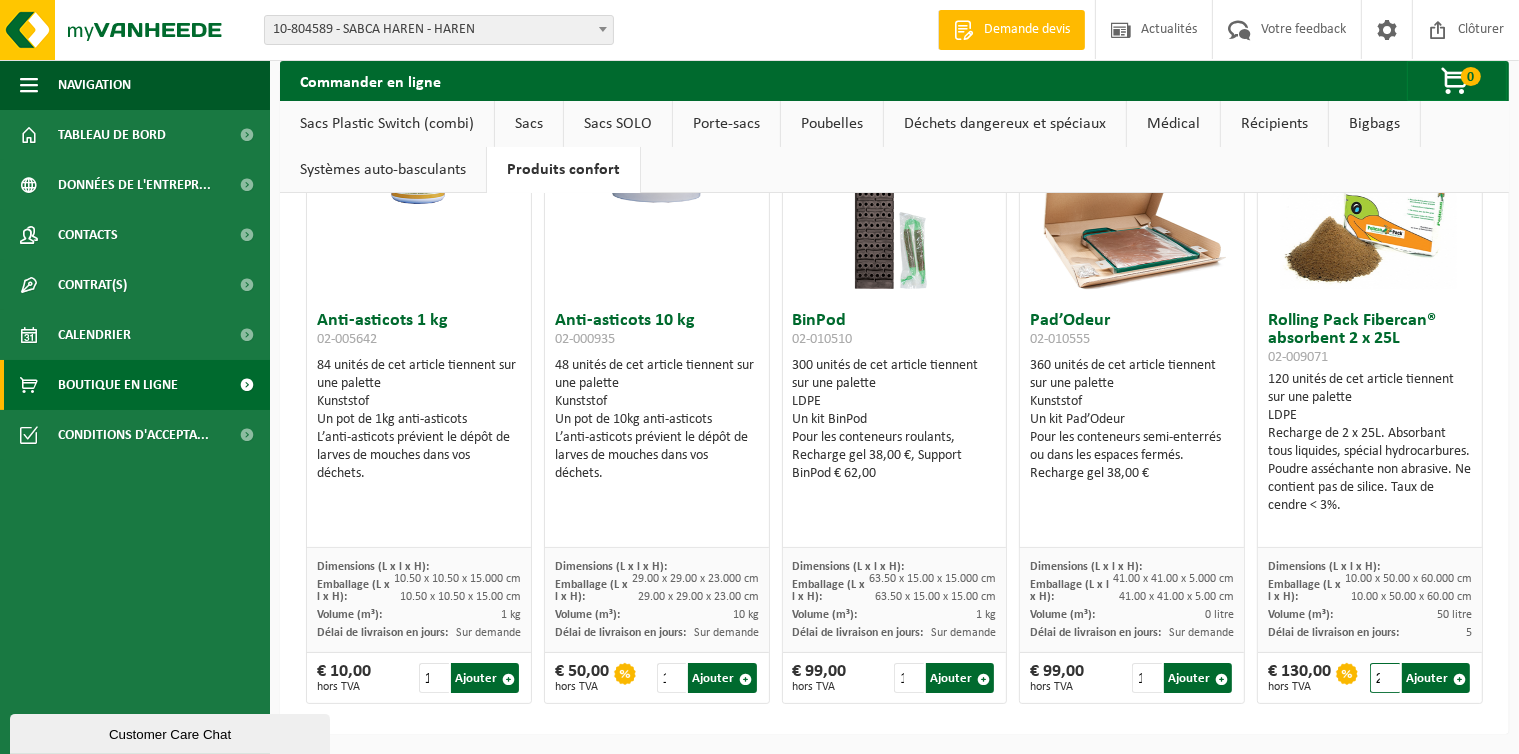 click on "2" at bounding box center (1385, 678) 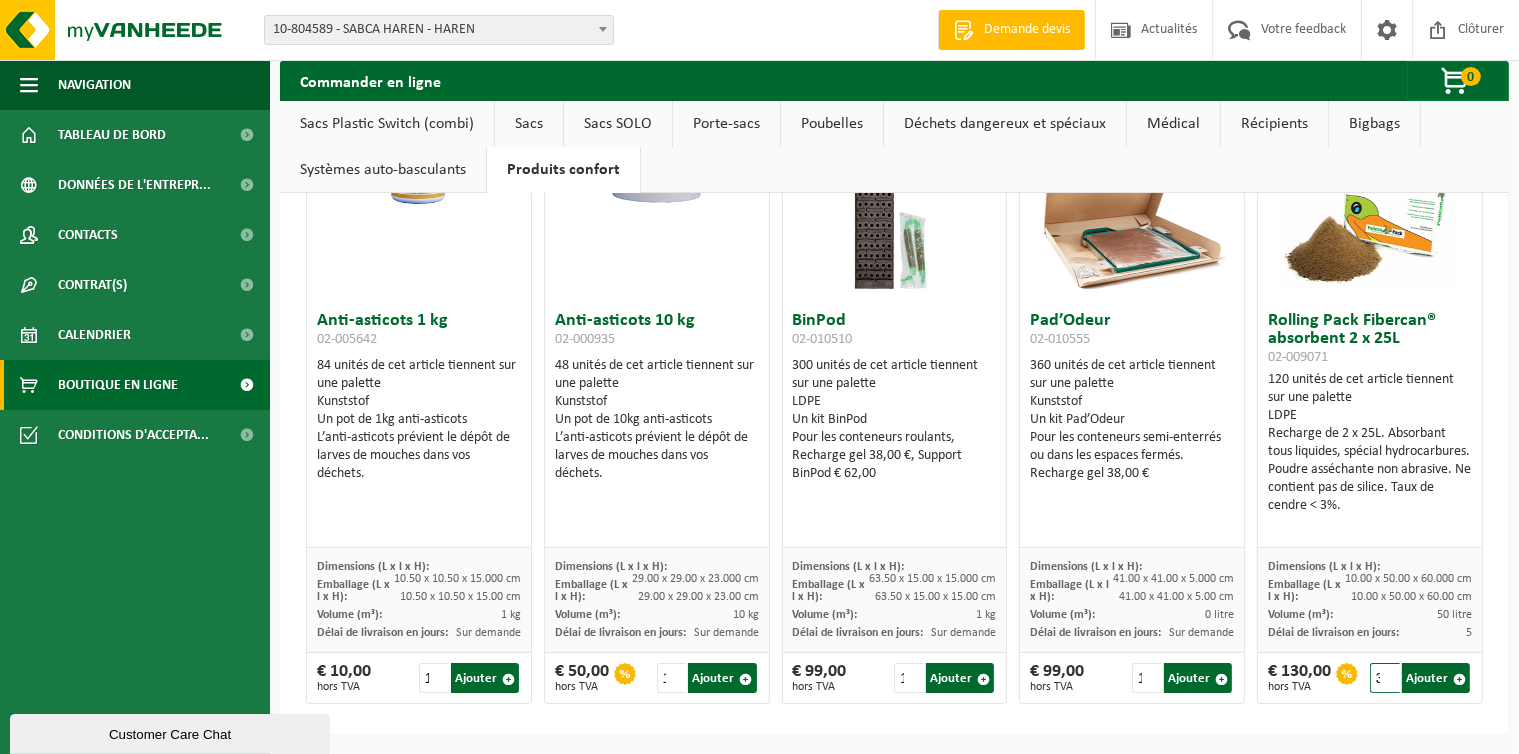 click on "3" at bounding box center [1385, 678] 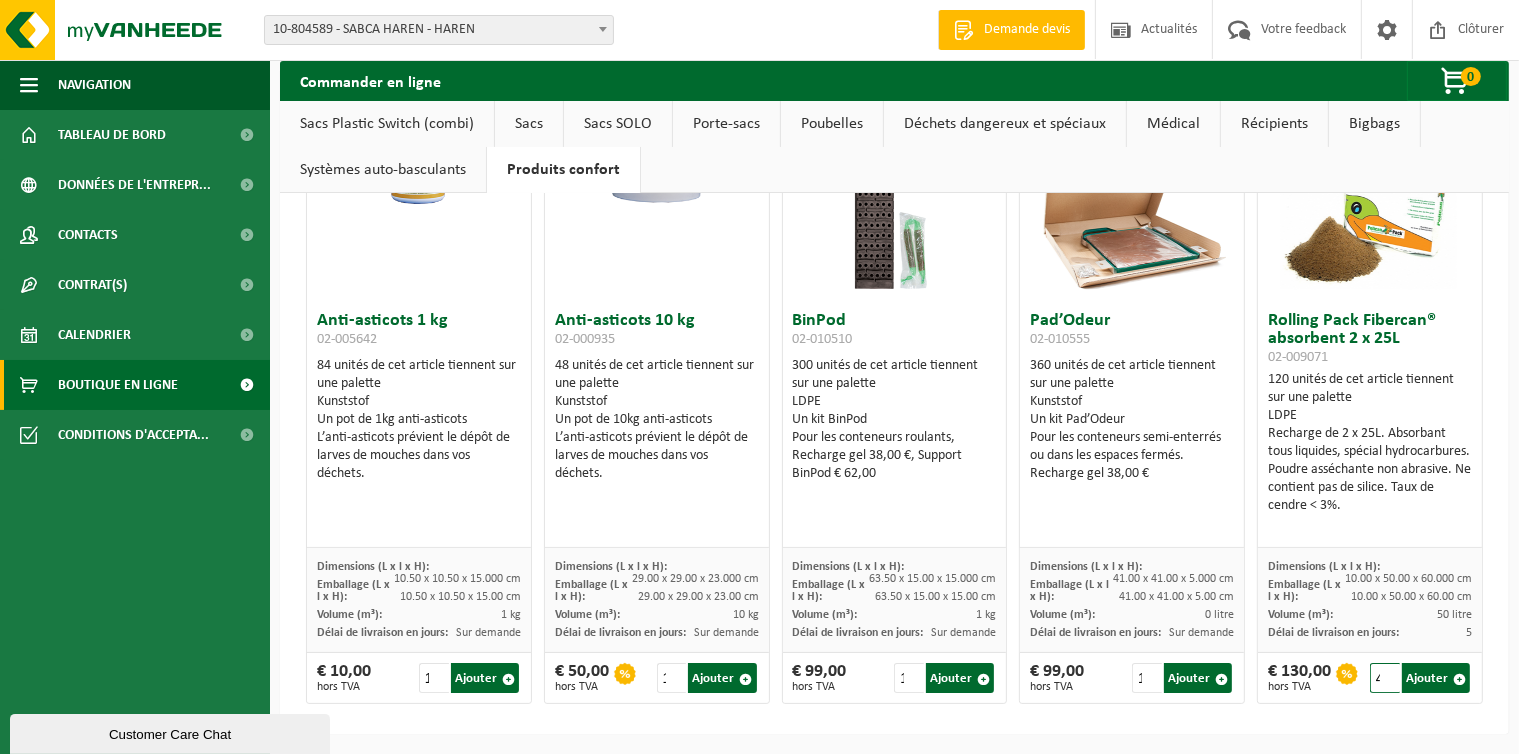 click on "4" at bounding box center [1385, 678] 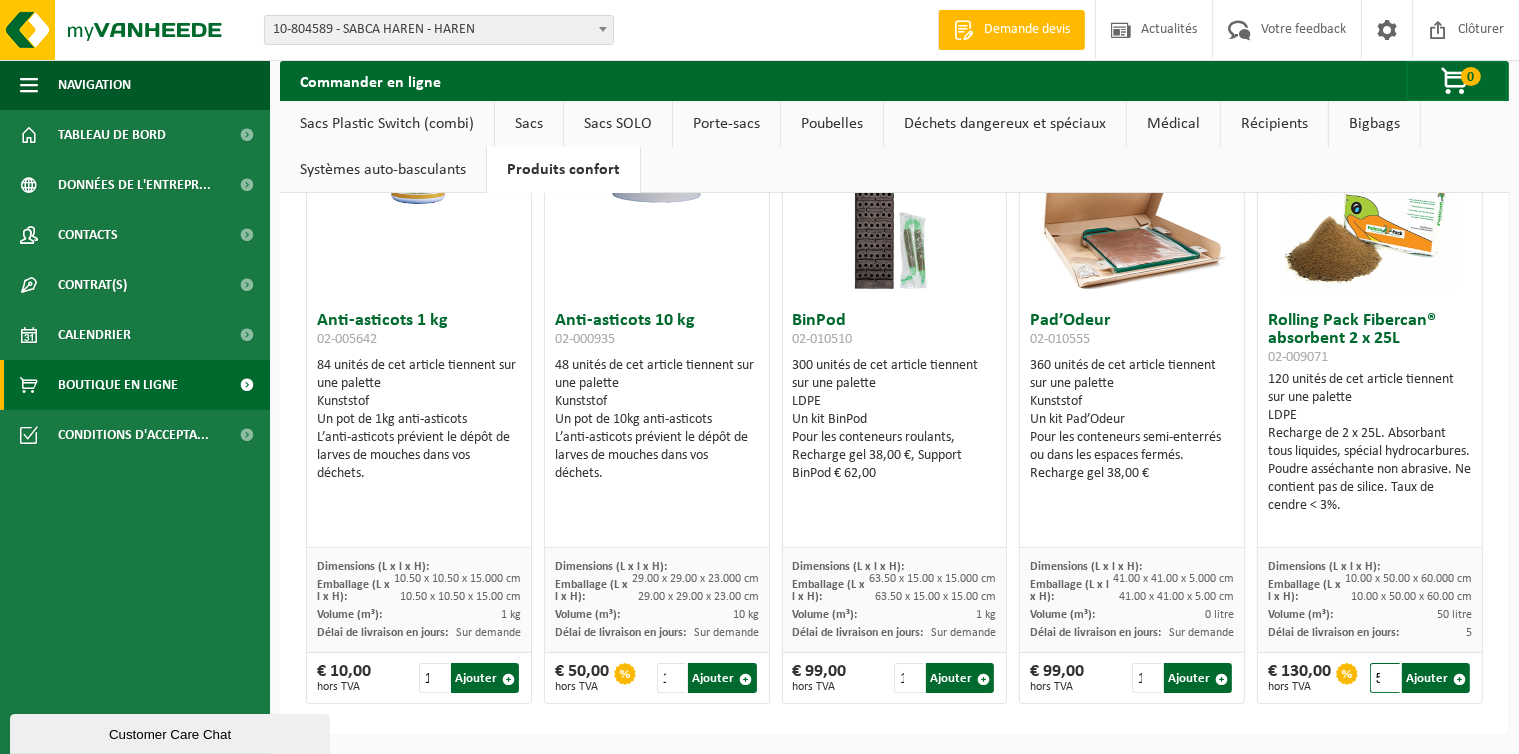 click on "5" at bounding box center [1385, 678] 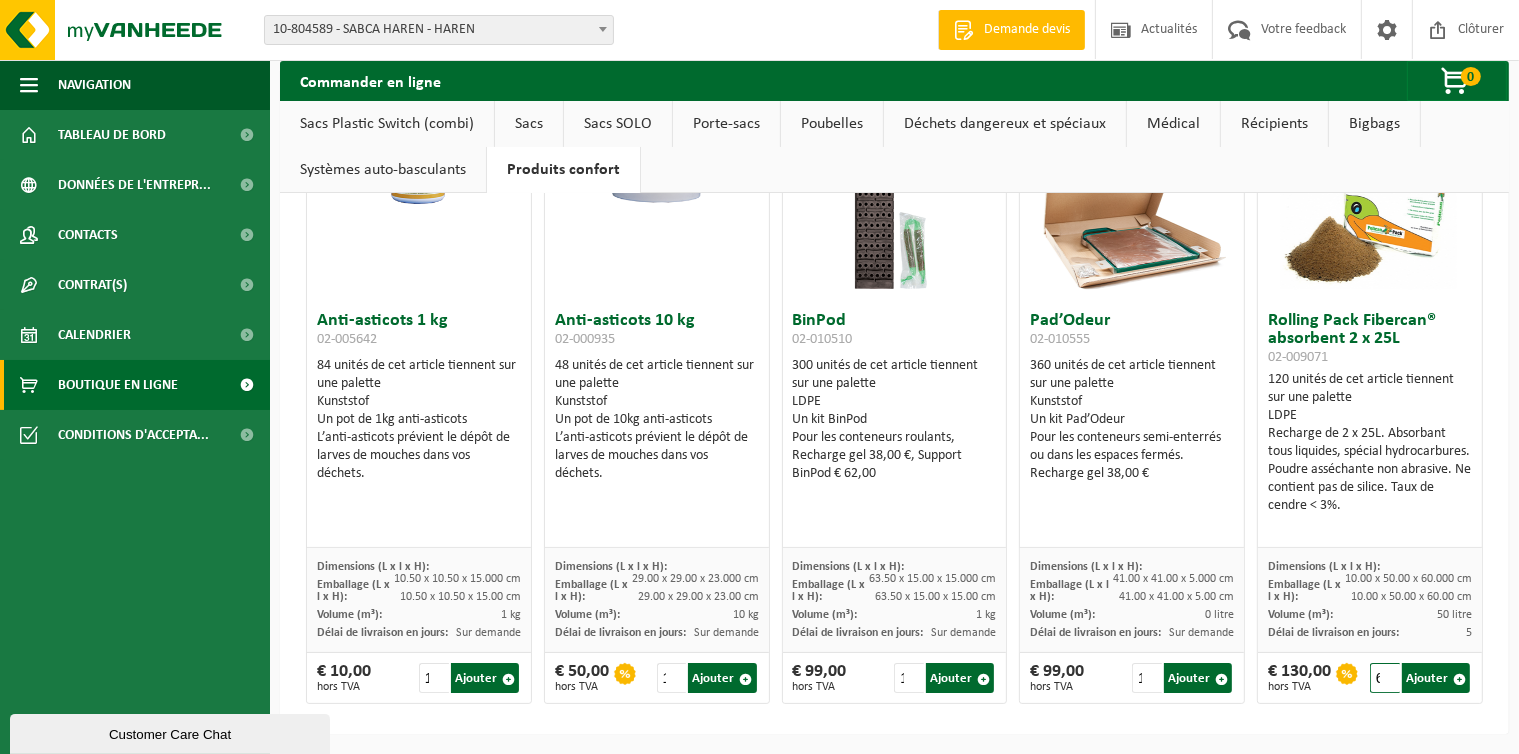 click on "6" at bounding box center [1385, 678] 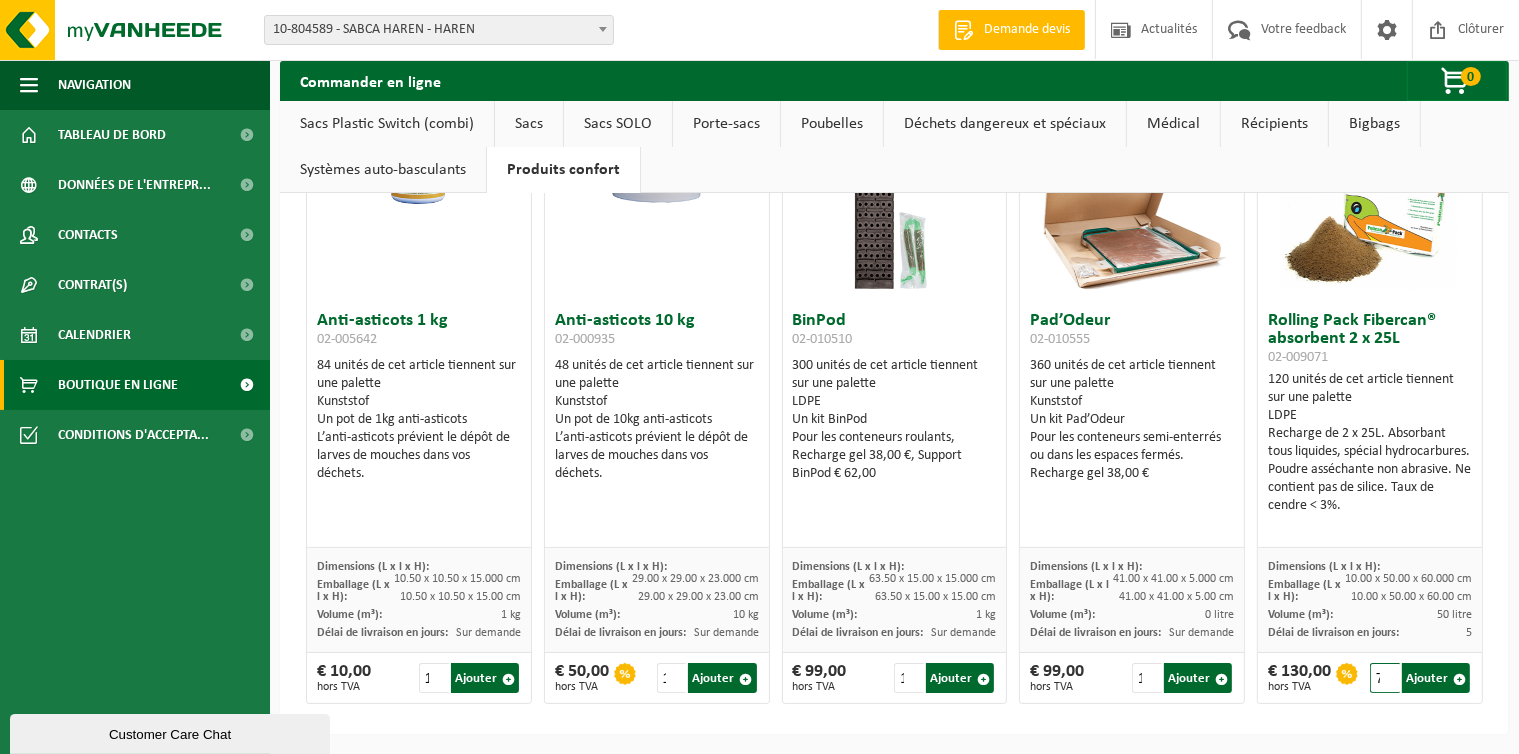 click on "7" at bounding box center [1385, 678] 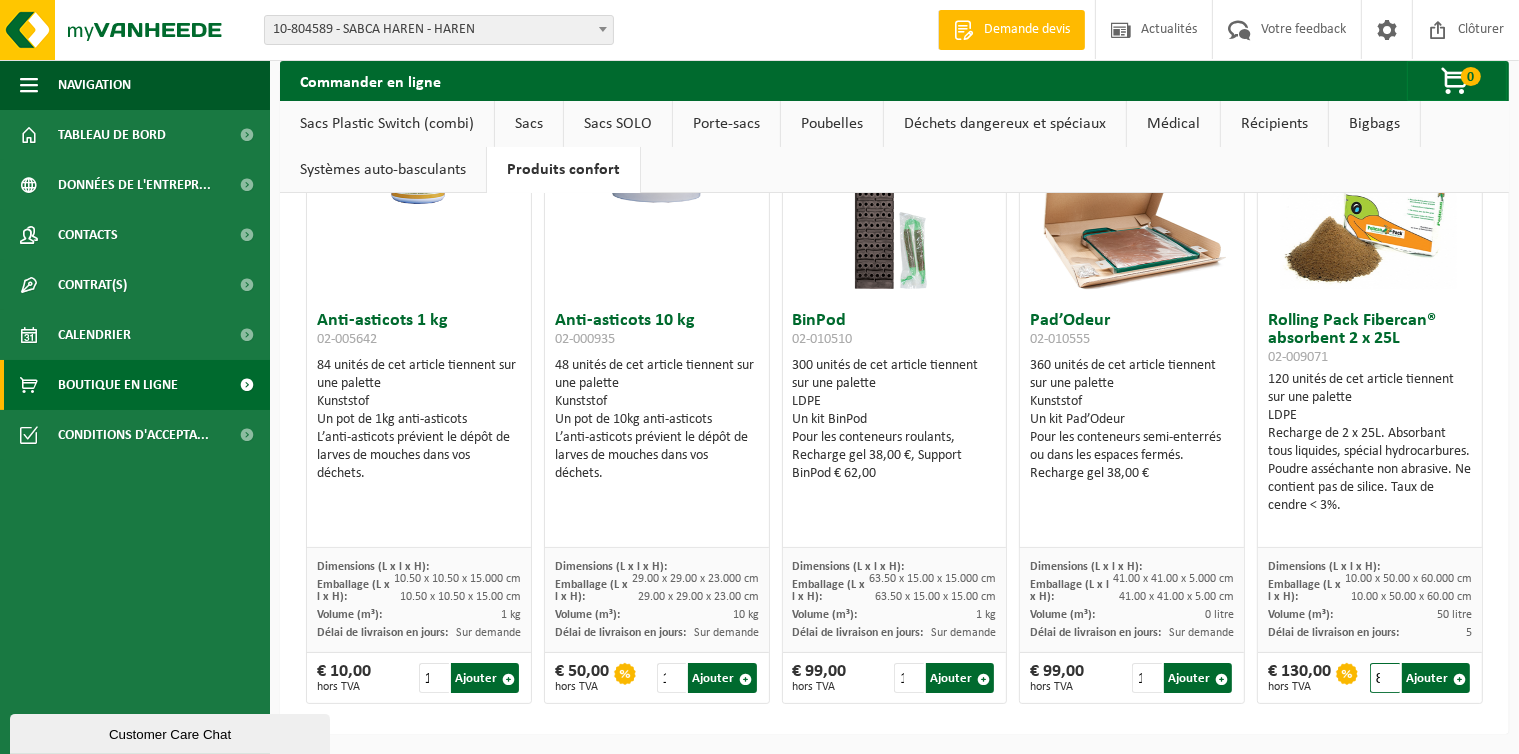 click on "8" at bounding box center (1385, 678) 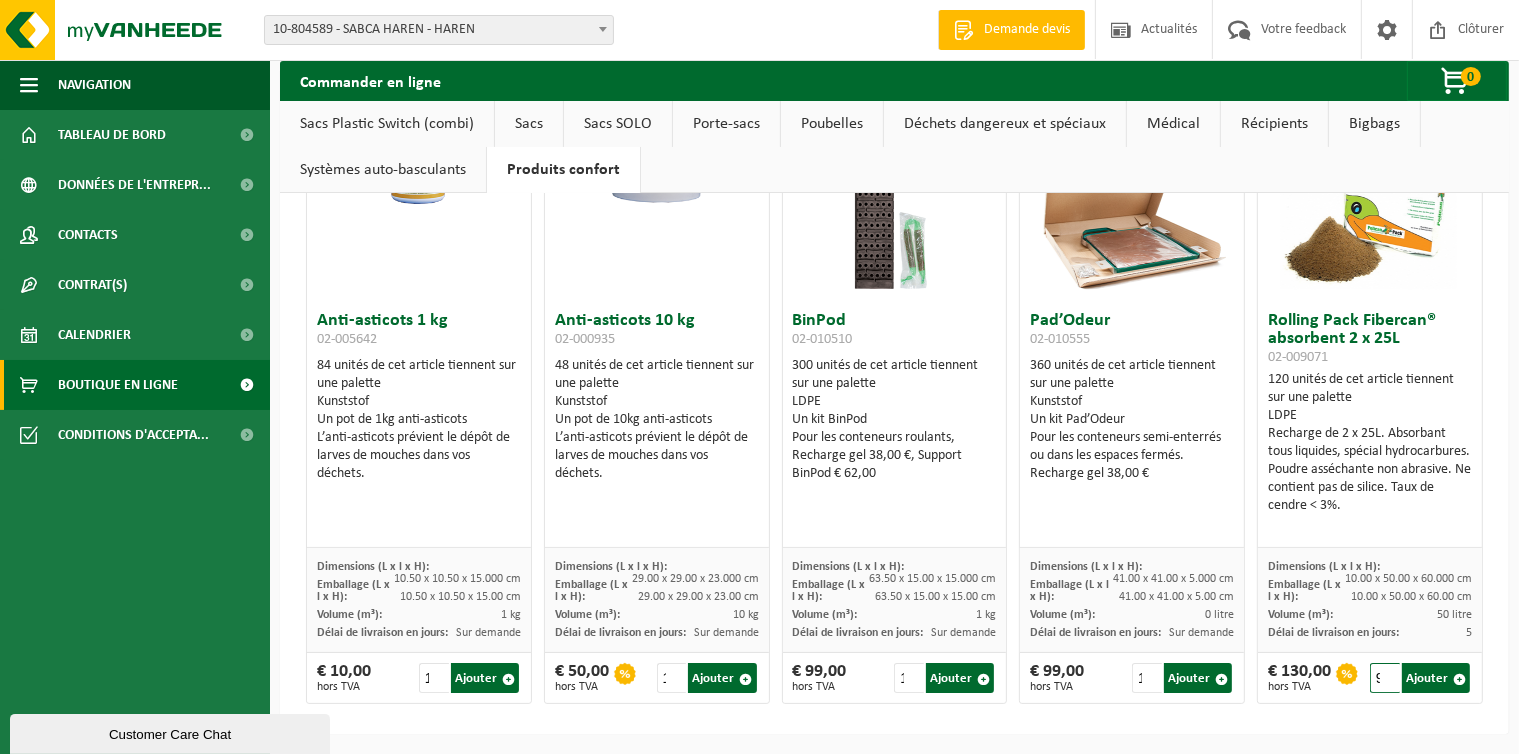 click on "9" at bounding box center (1385, 678) 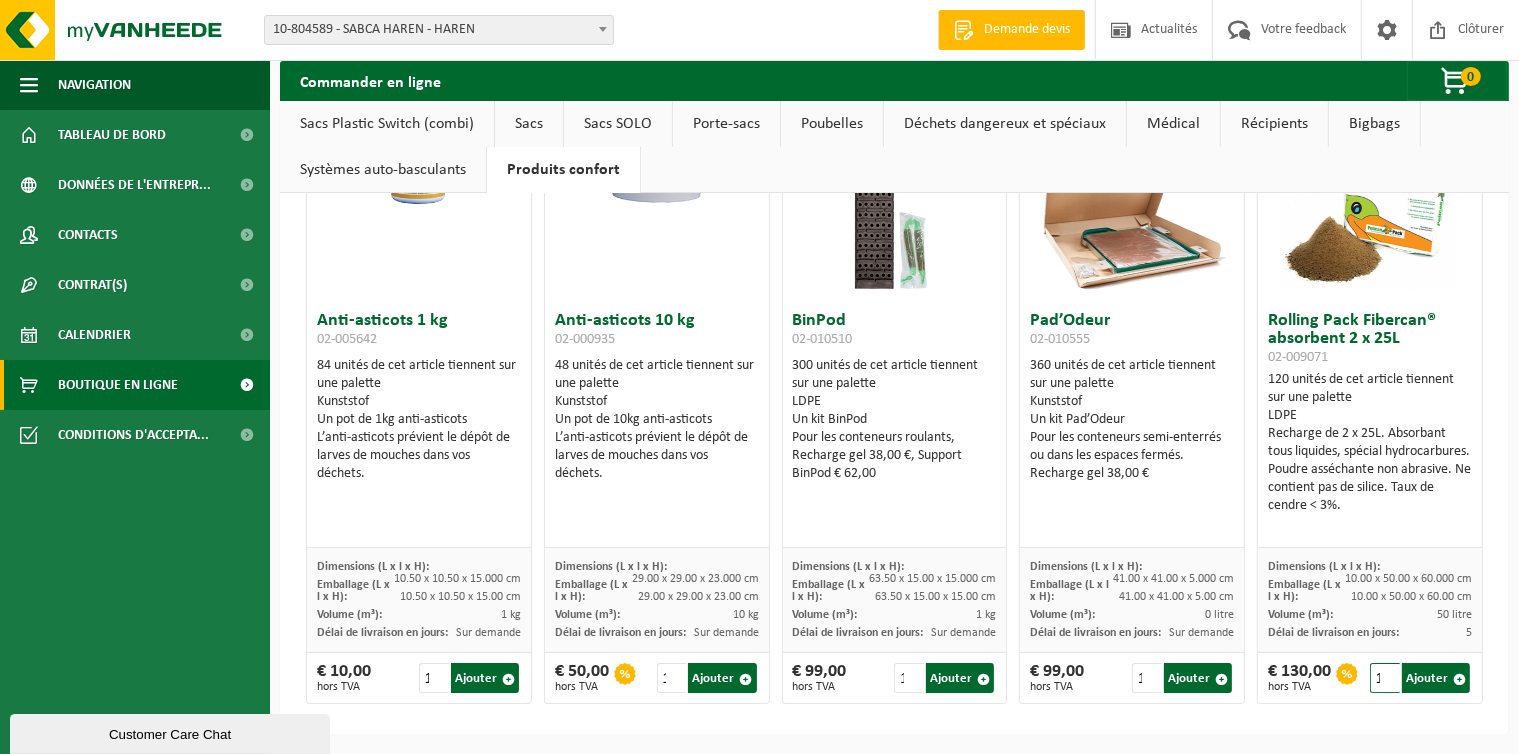 click on "10" at bounding box center [1385, 678] 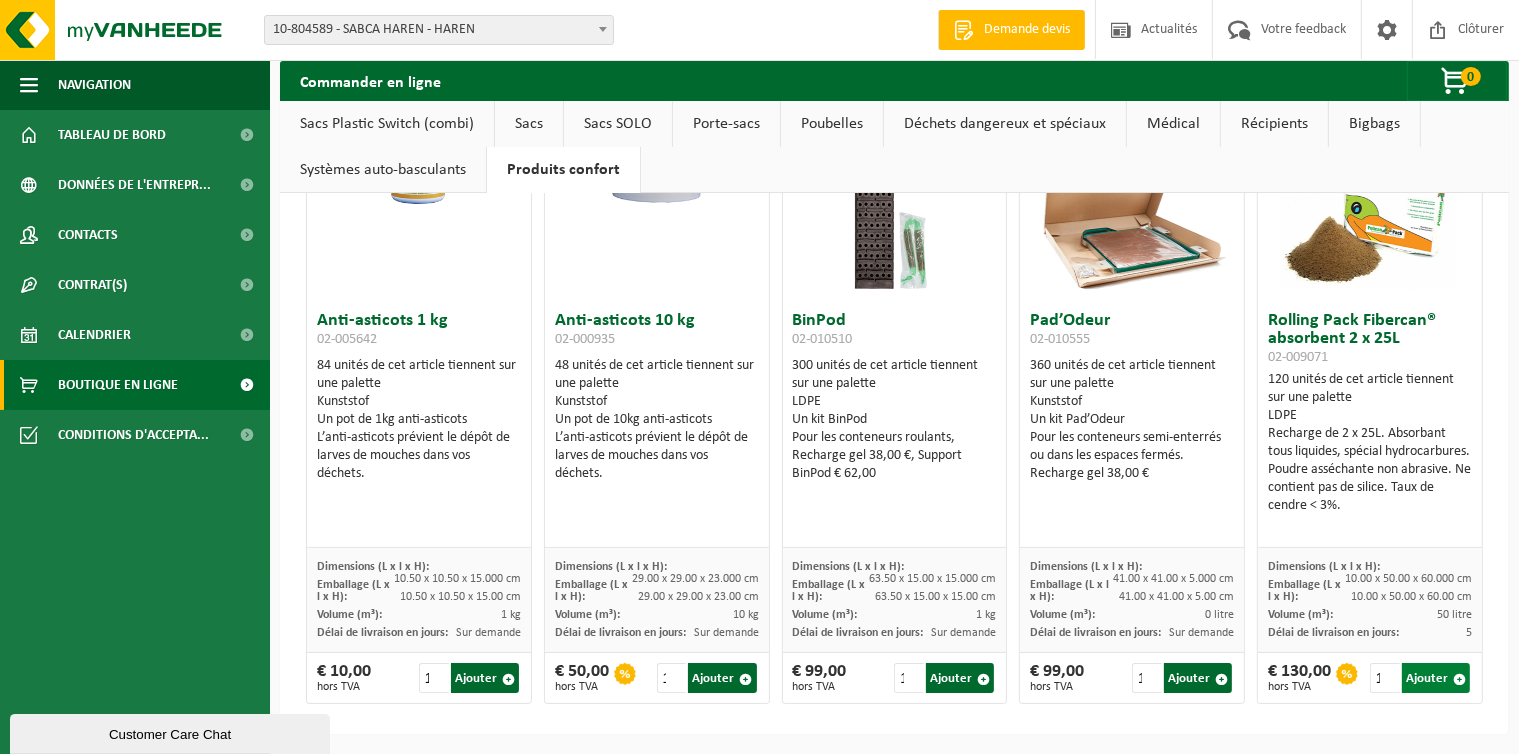 click on "Ajouter" at bounding box center [1436, 678] 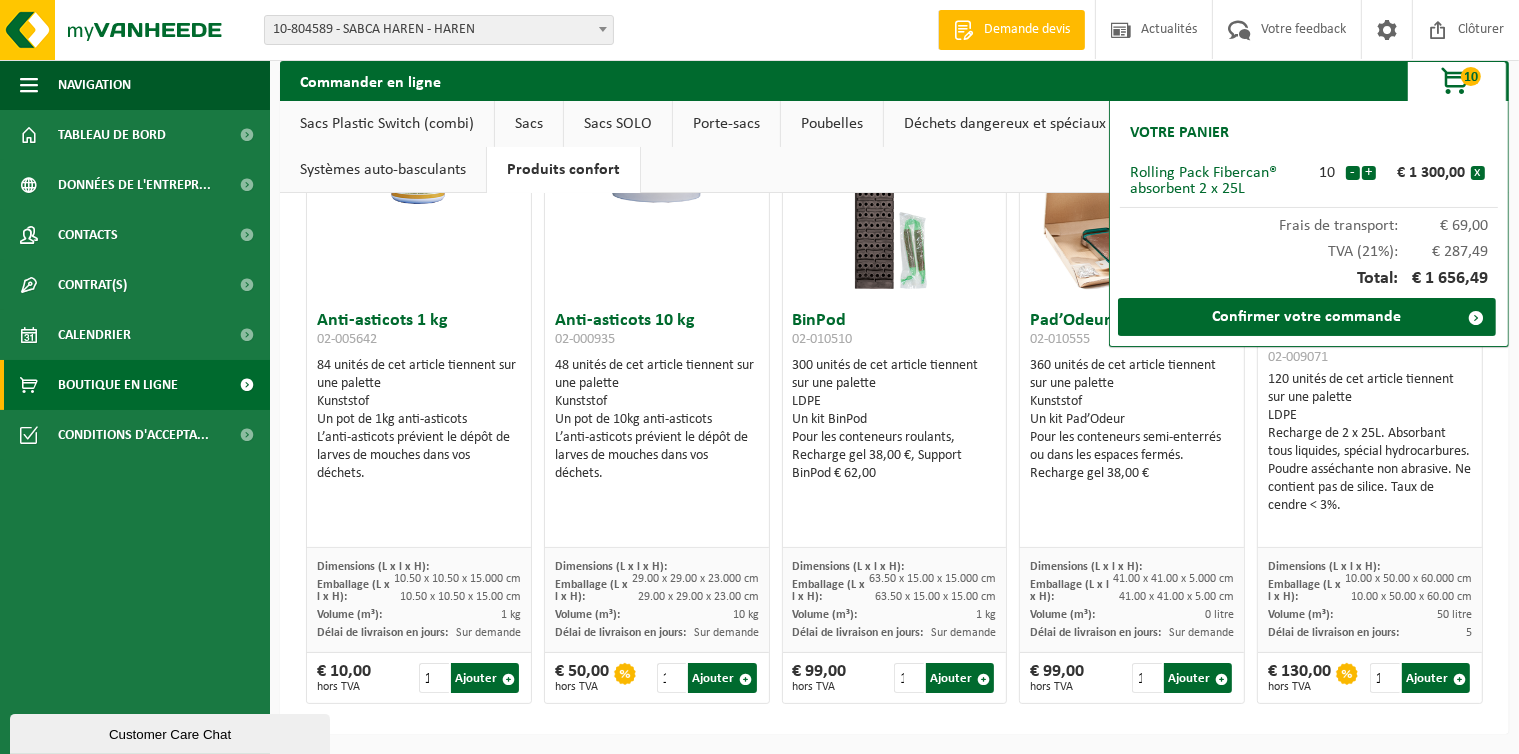 click at bounding box center [657, 202] 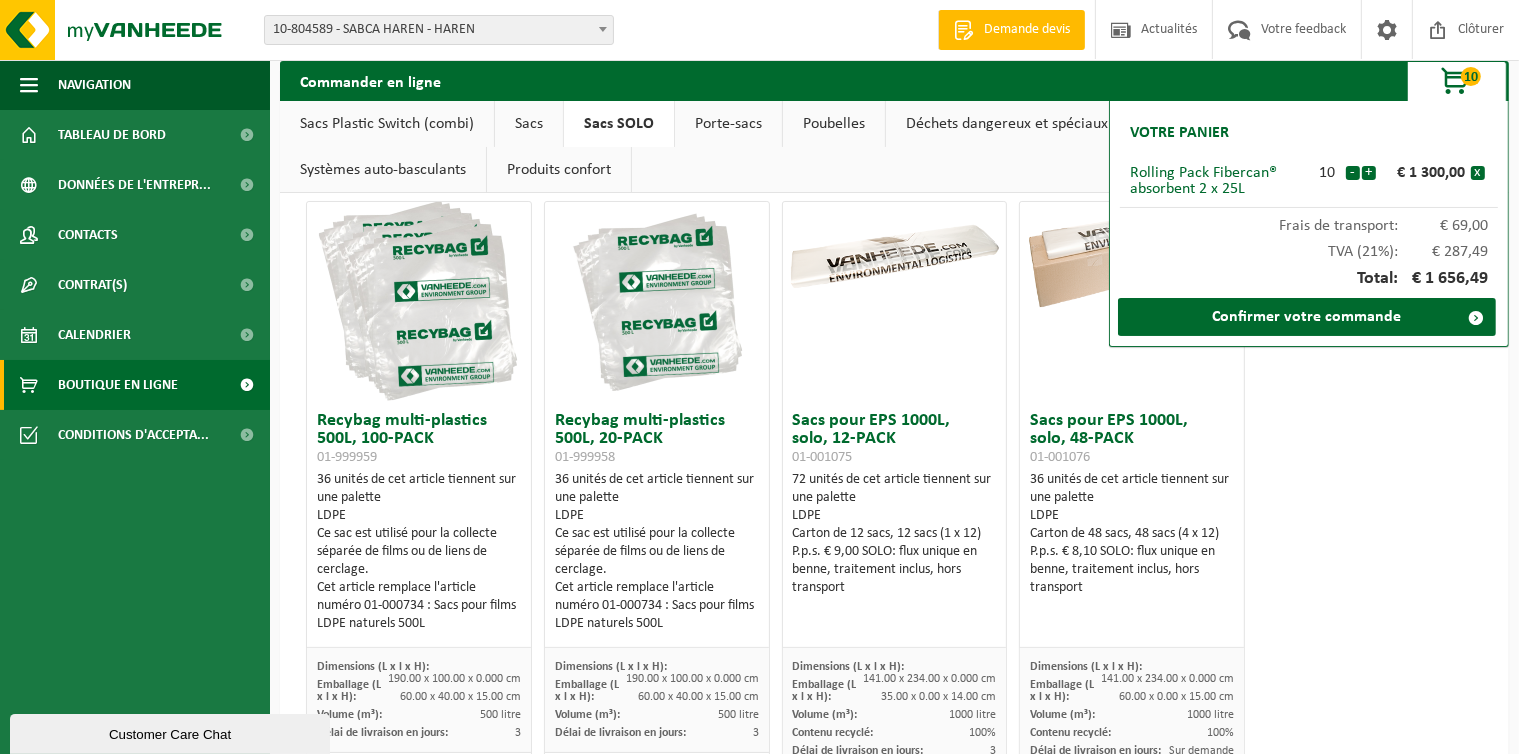 click at bounding box center [1456, 82] 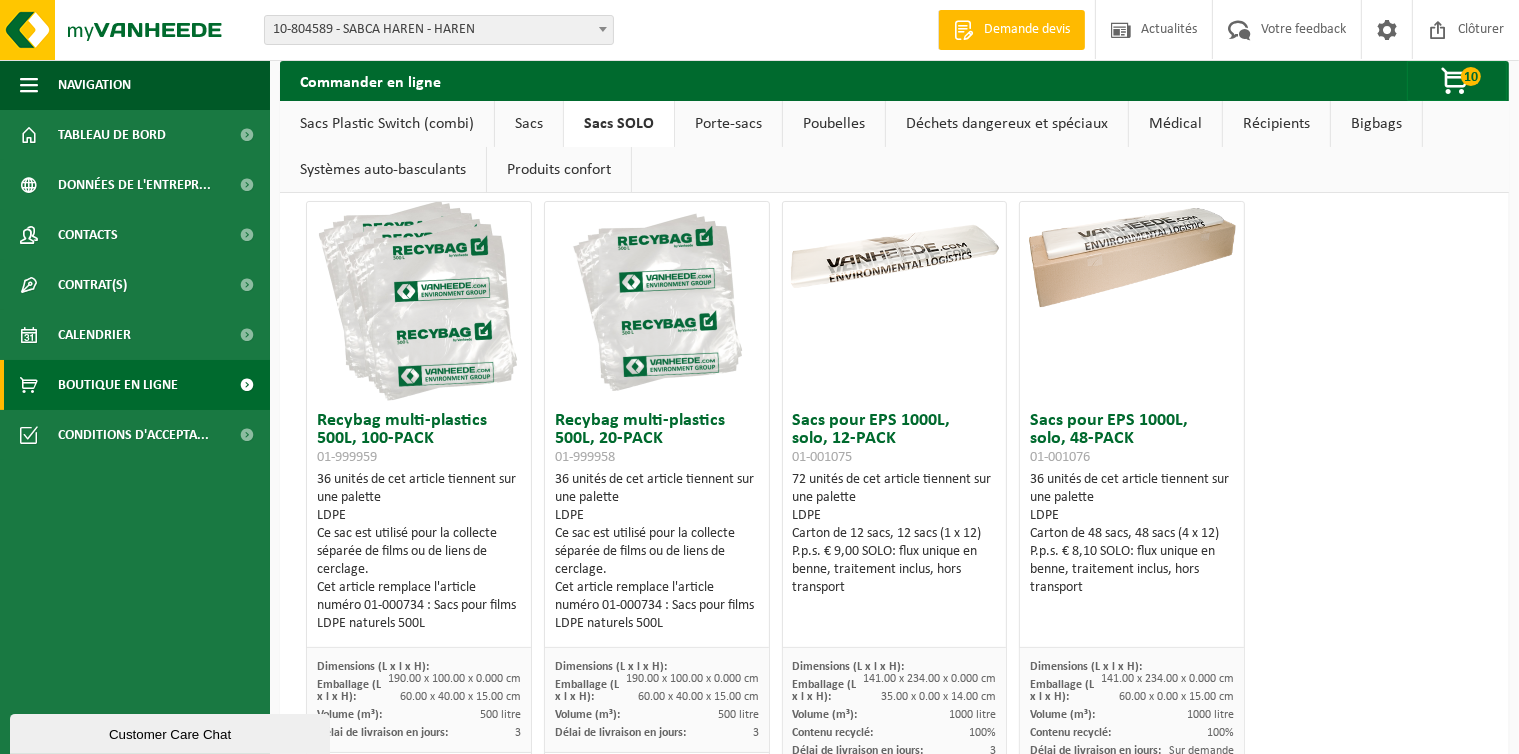click on "Sacs" at bounding box center [529, 124] 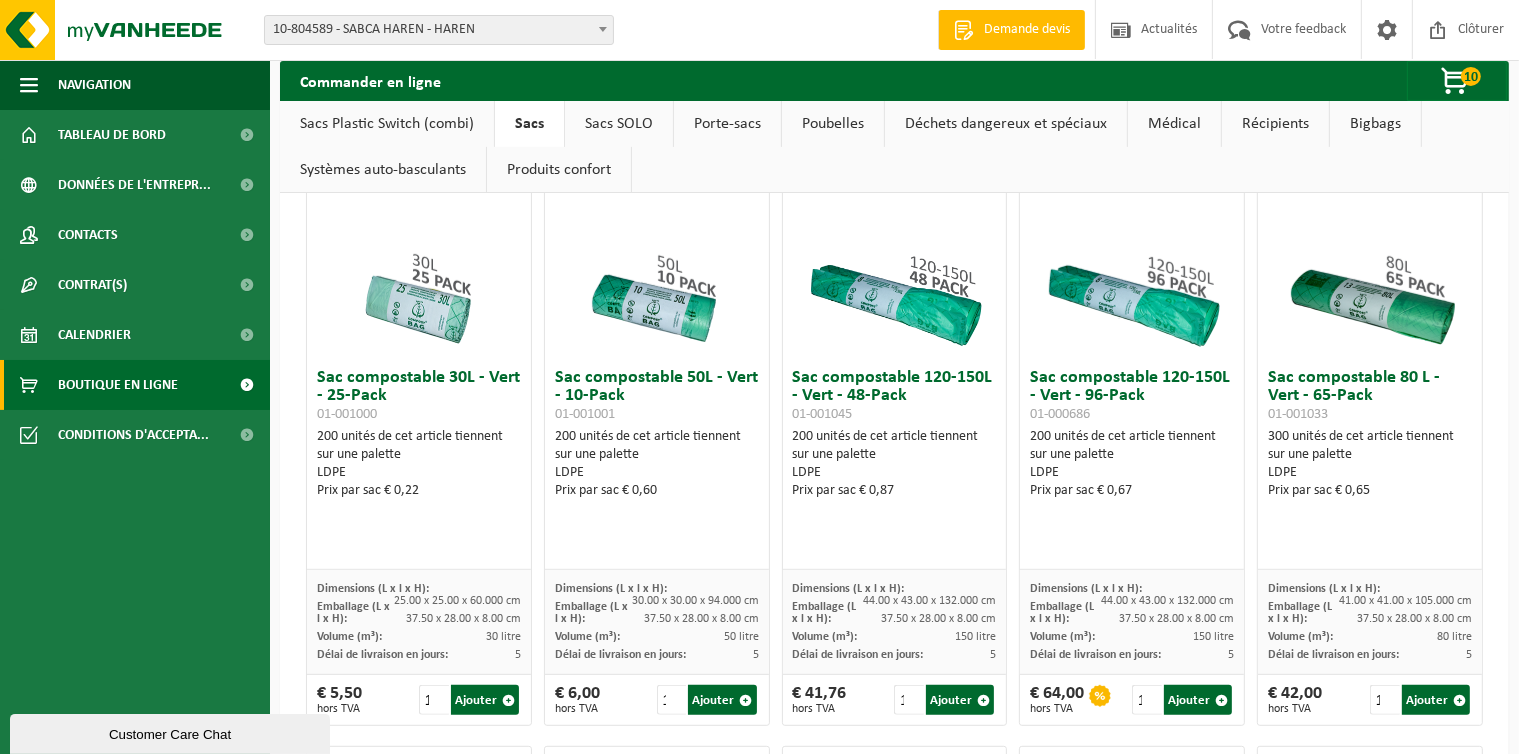 scroll, scrollTop: 772, scrollLeft: 0, axis: vertical 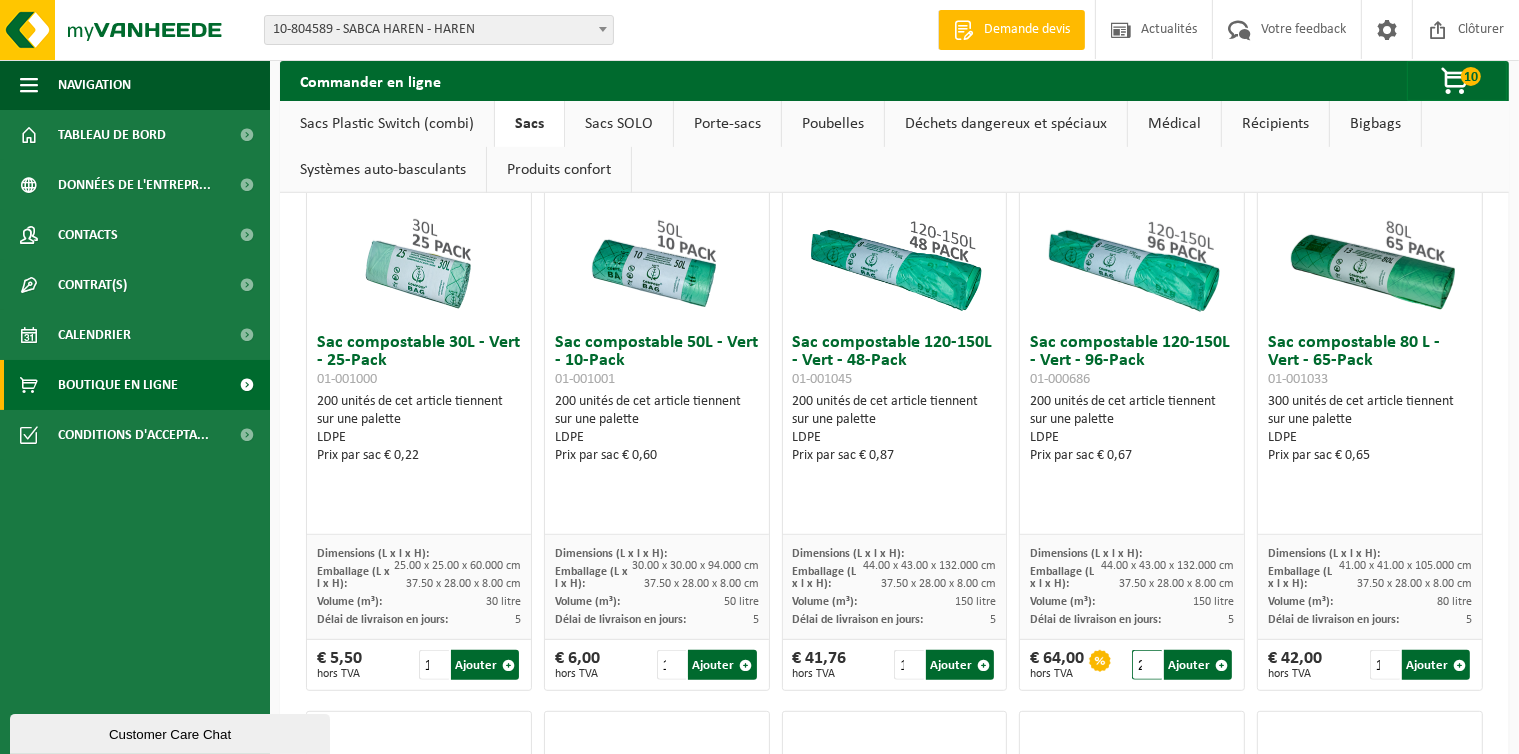 click on "2" at bounding box center (1147, 665) 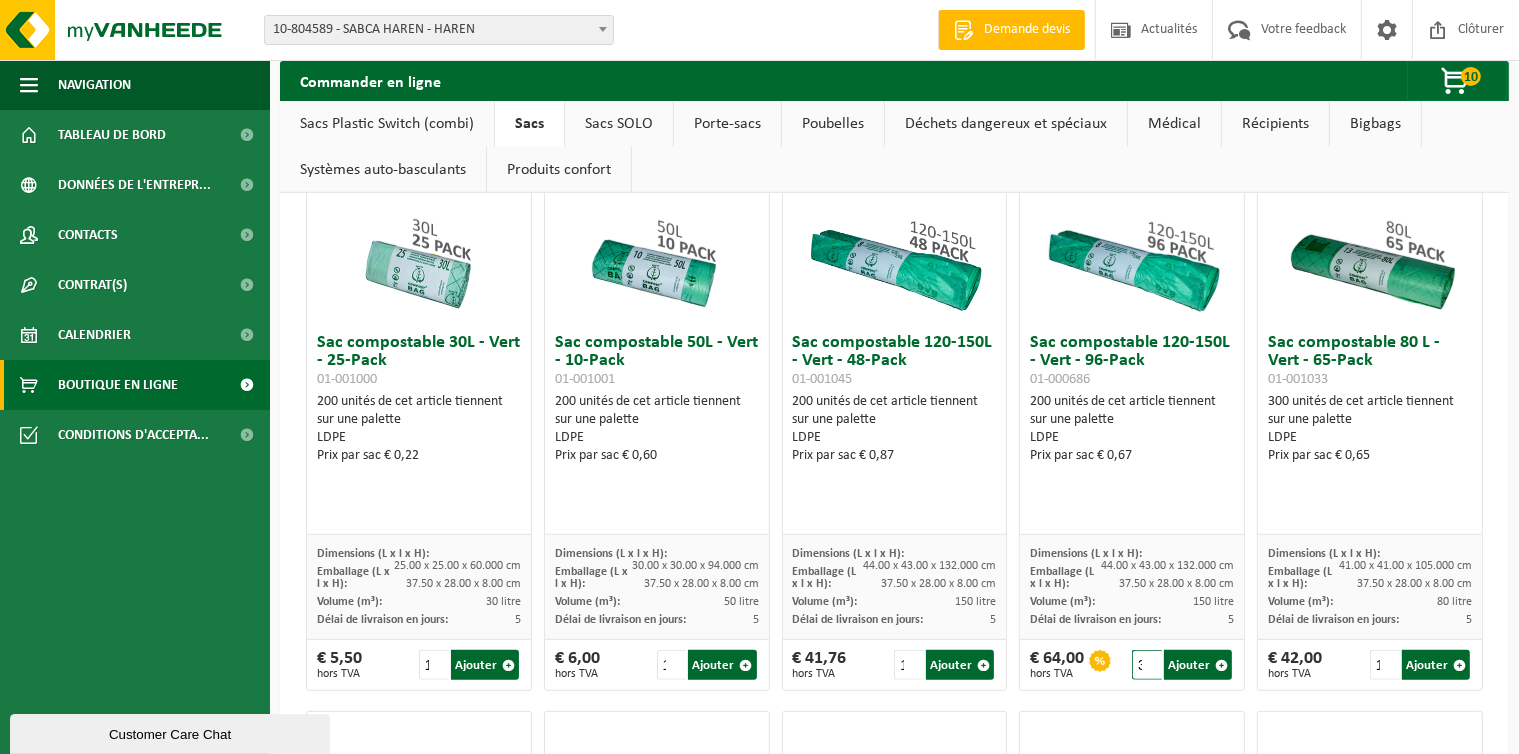 click on "3" at bounding box center [1147, 665] 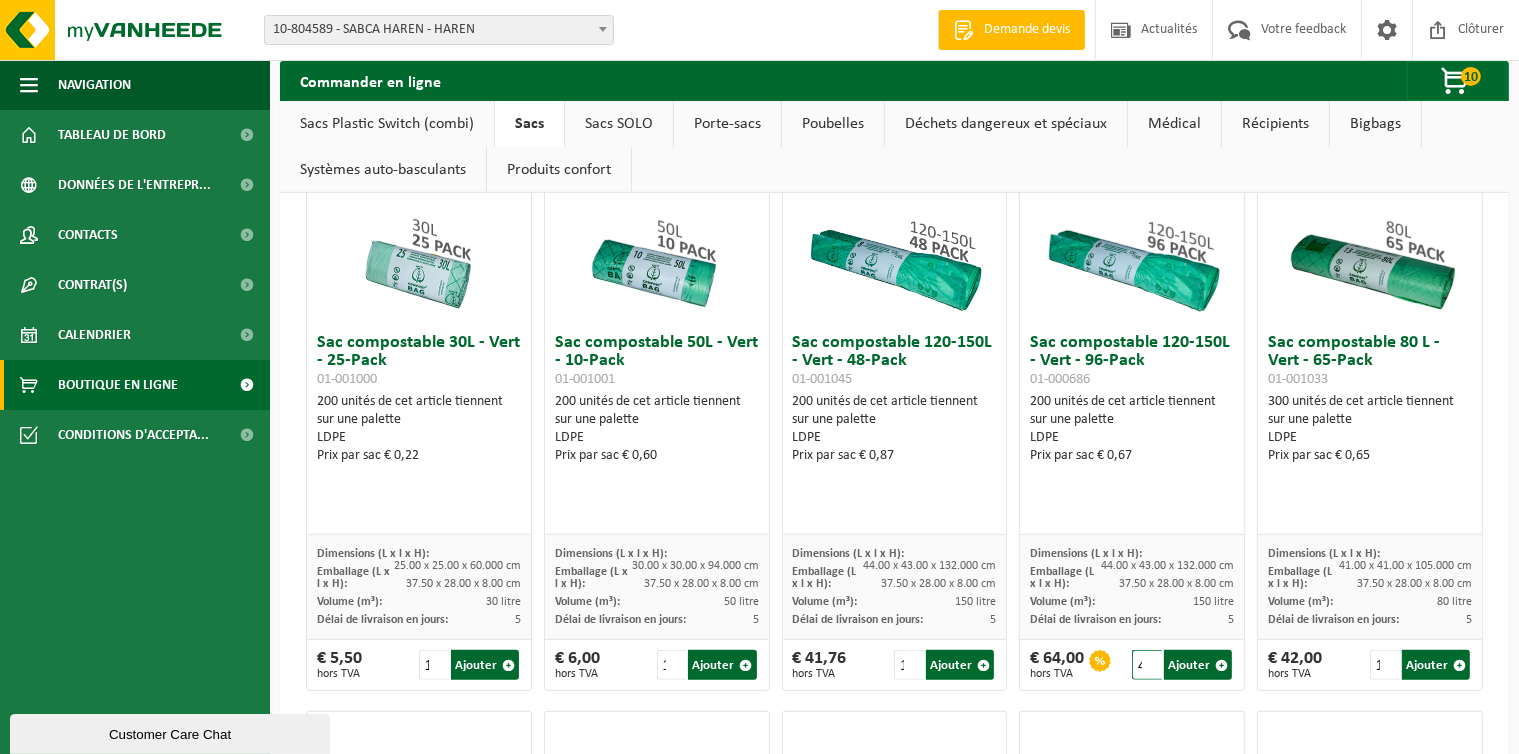 click on "4" at bounding box center [1147, 665] 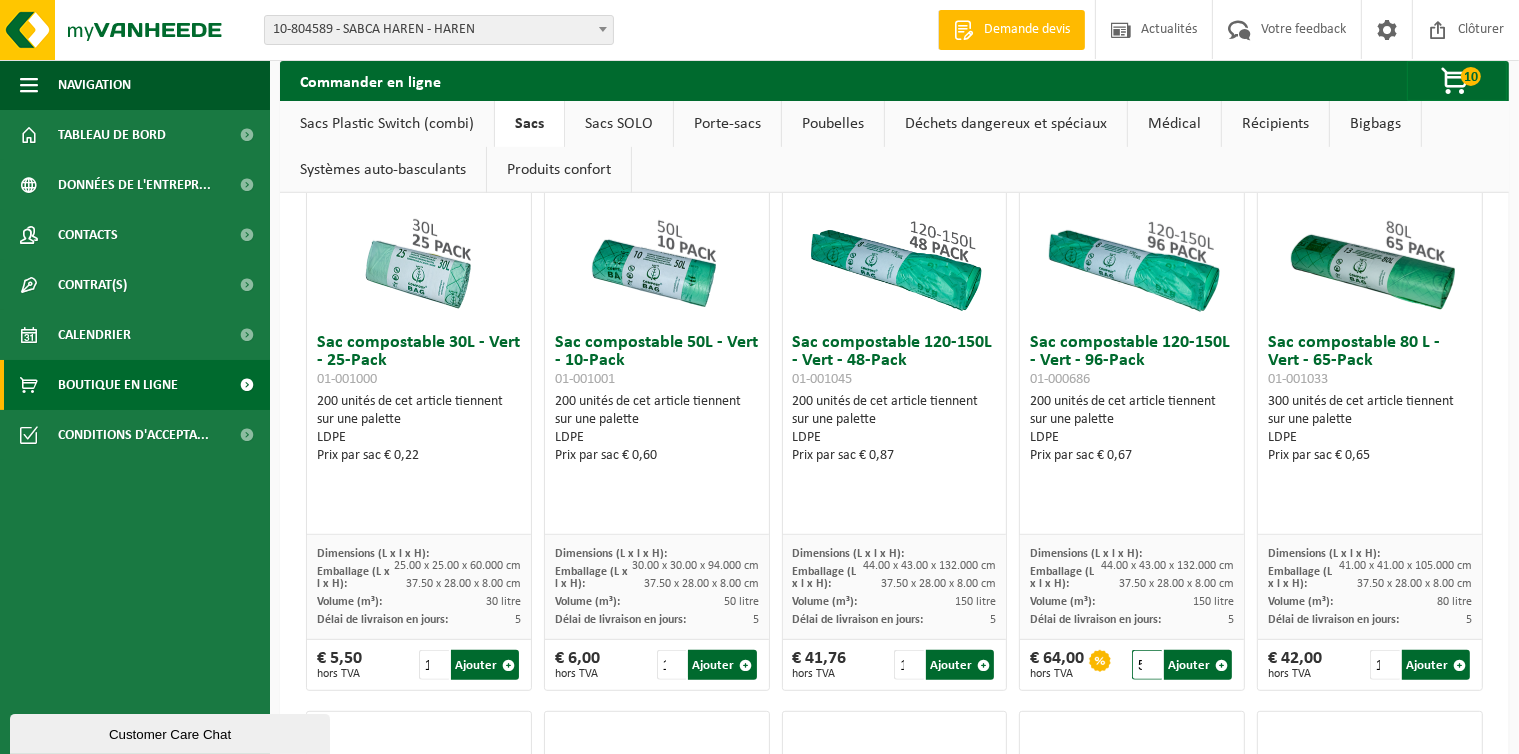 click on "5" at bounding box center (1147, 665) 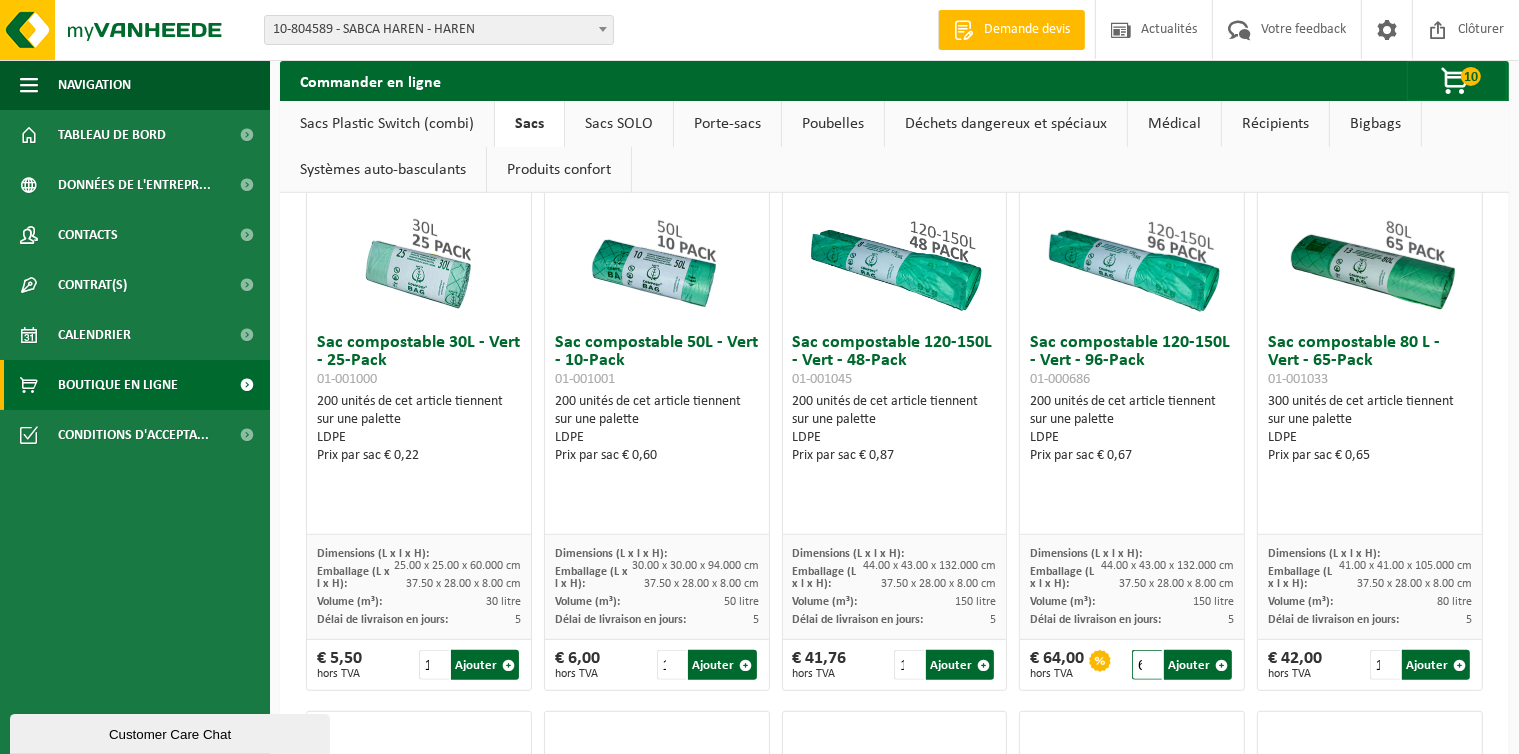 click on "6" at bounding box center (1147, 665) 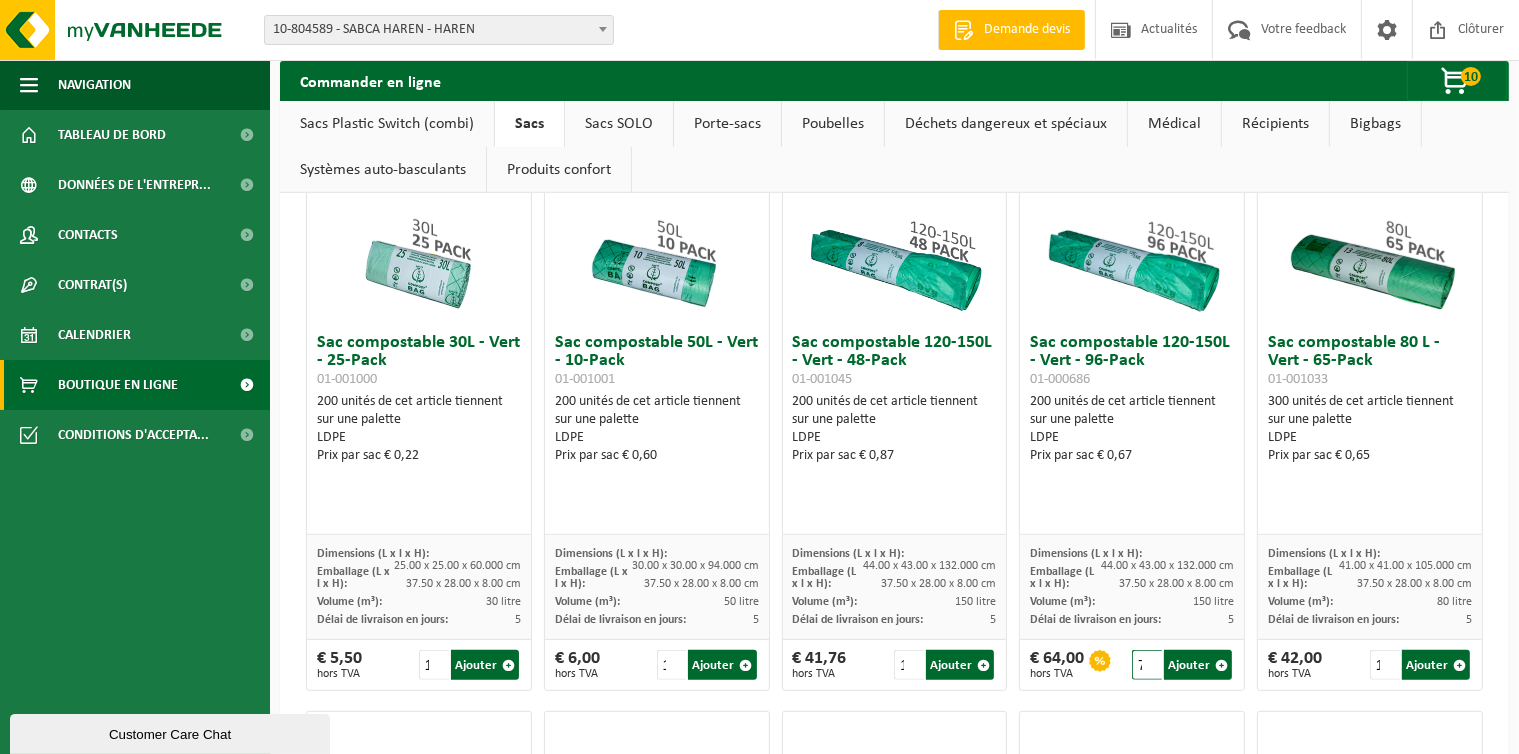 click on "7" at bounding box center (1147, 665) 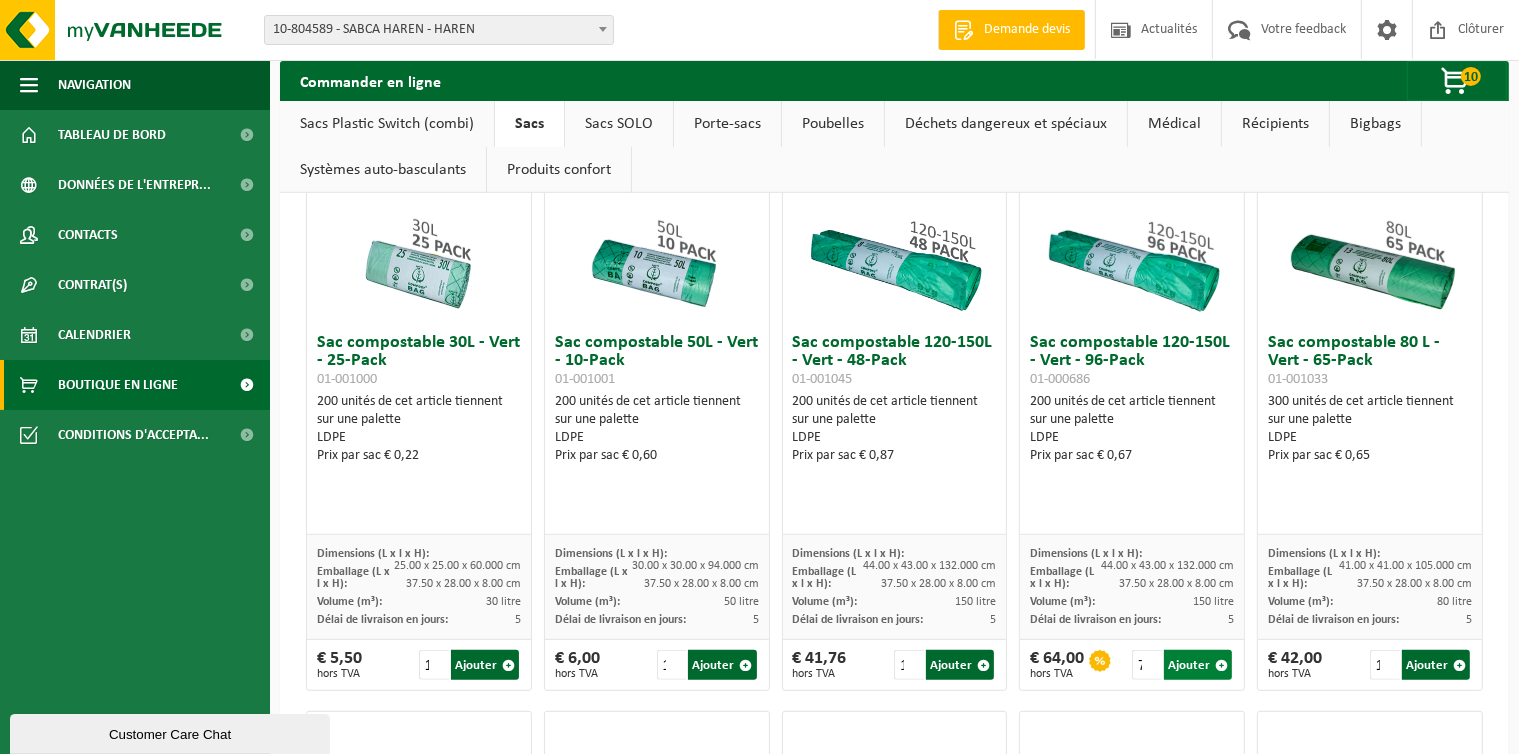 click on "Ajouter" at bounding box center (1198, 665) 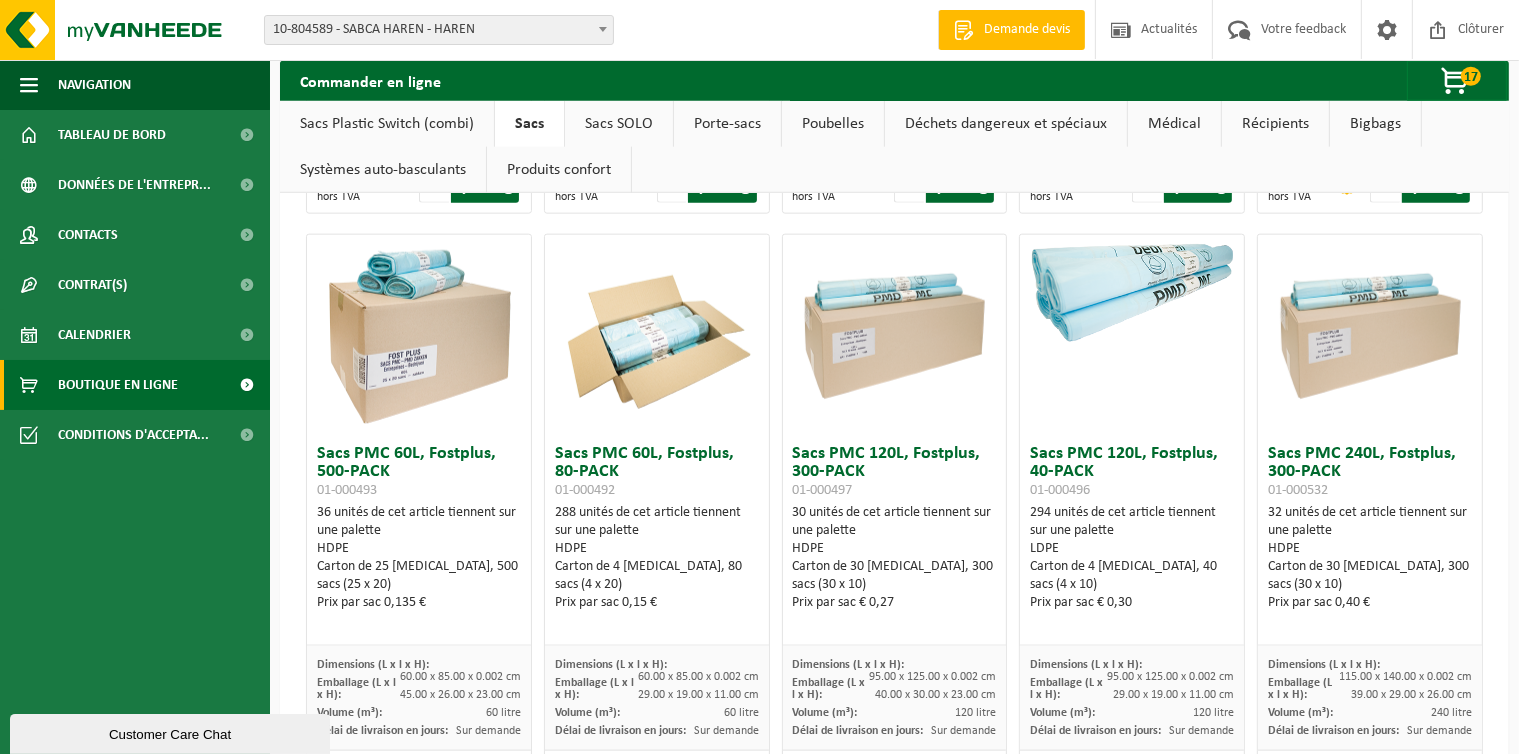 scroll, scrollTop: 2492, scrollLeft: 0, axis: vertical 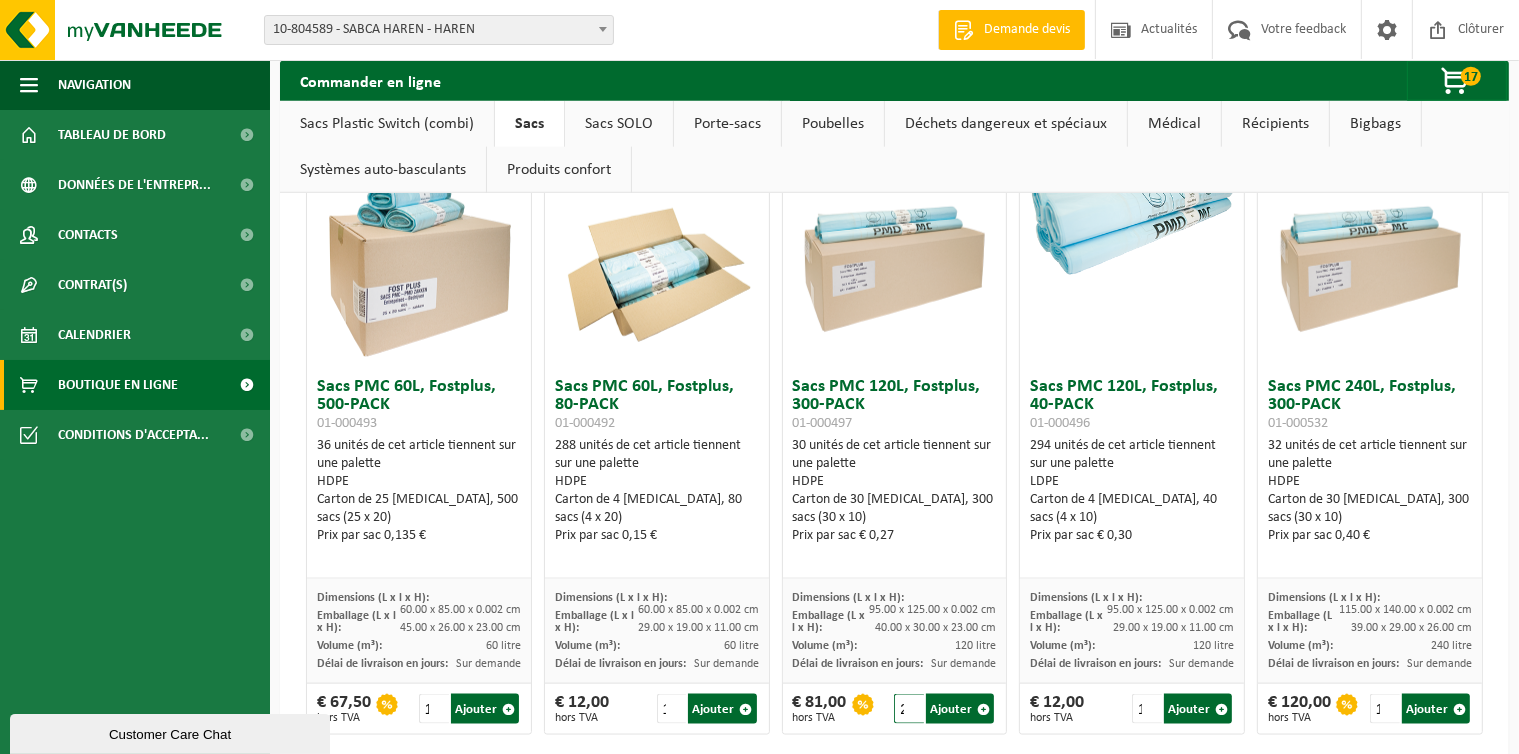 click on "2" at bounding box center [909, 709] 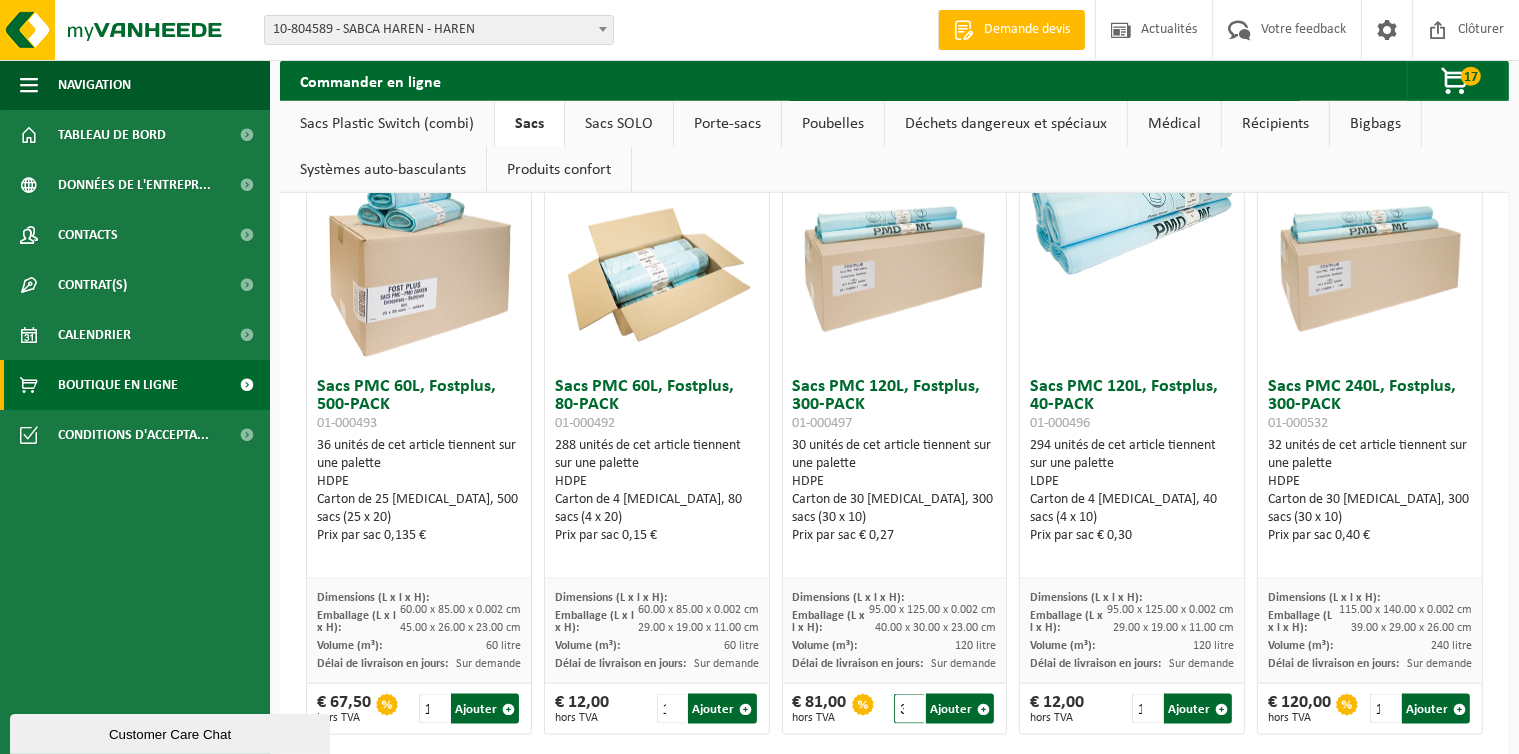 click on "3" at bounding box center (909, 709) 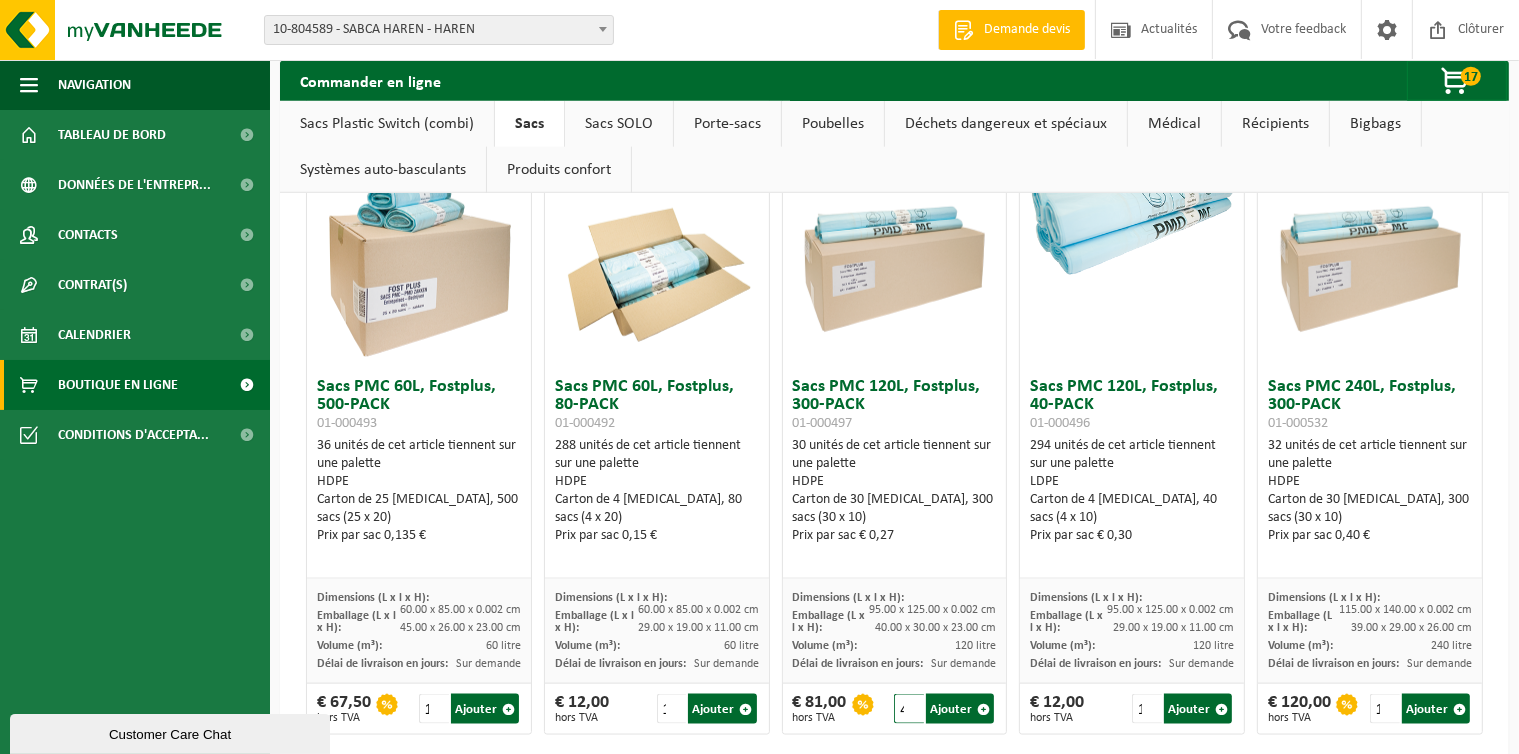 click on "4" at bounding box center (909, 709) 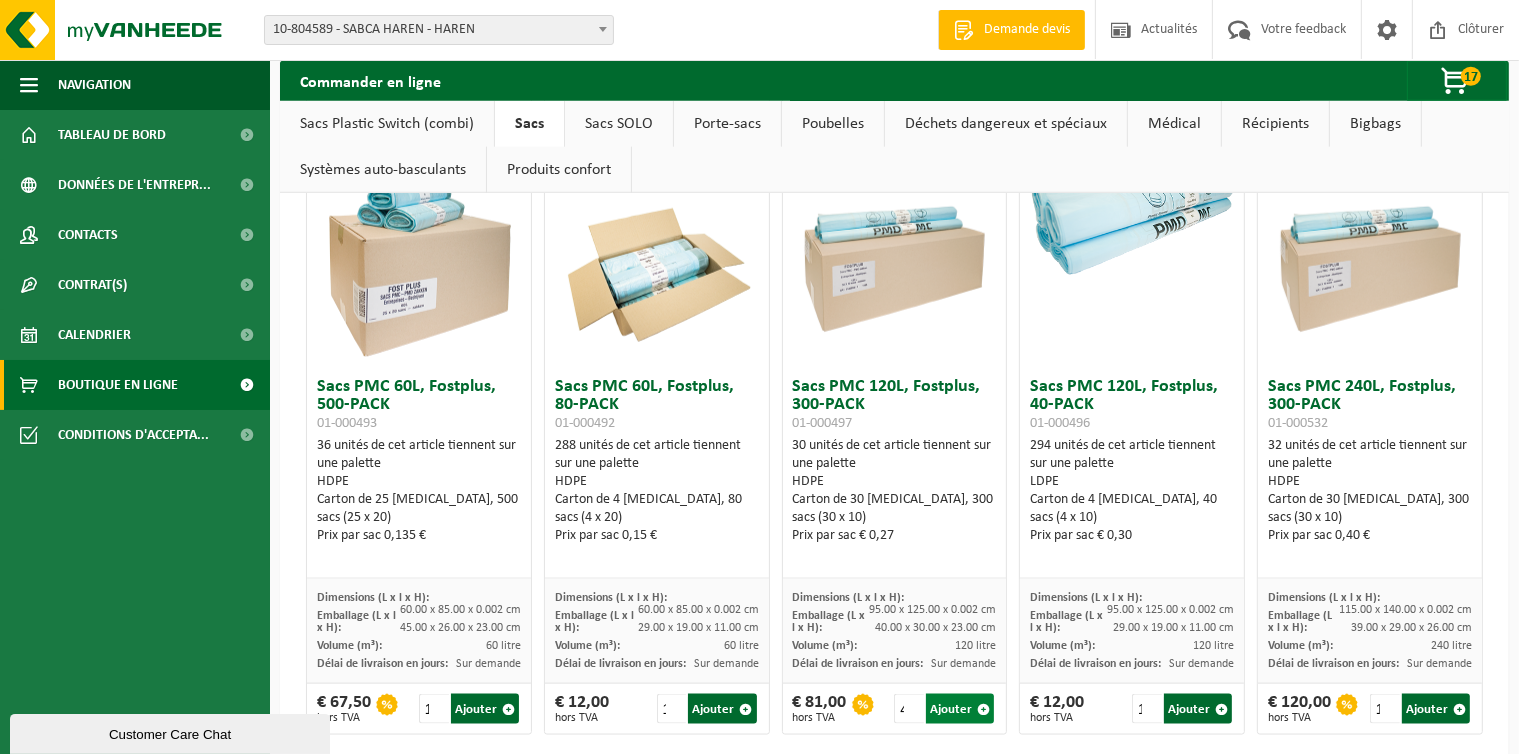 click on "Ajouter" at bounding box center (960, 709) 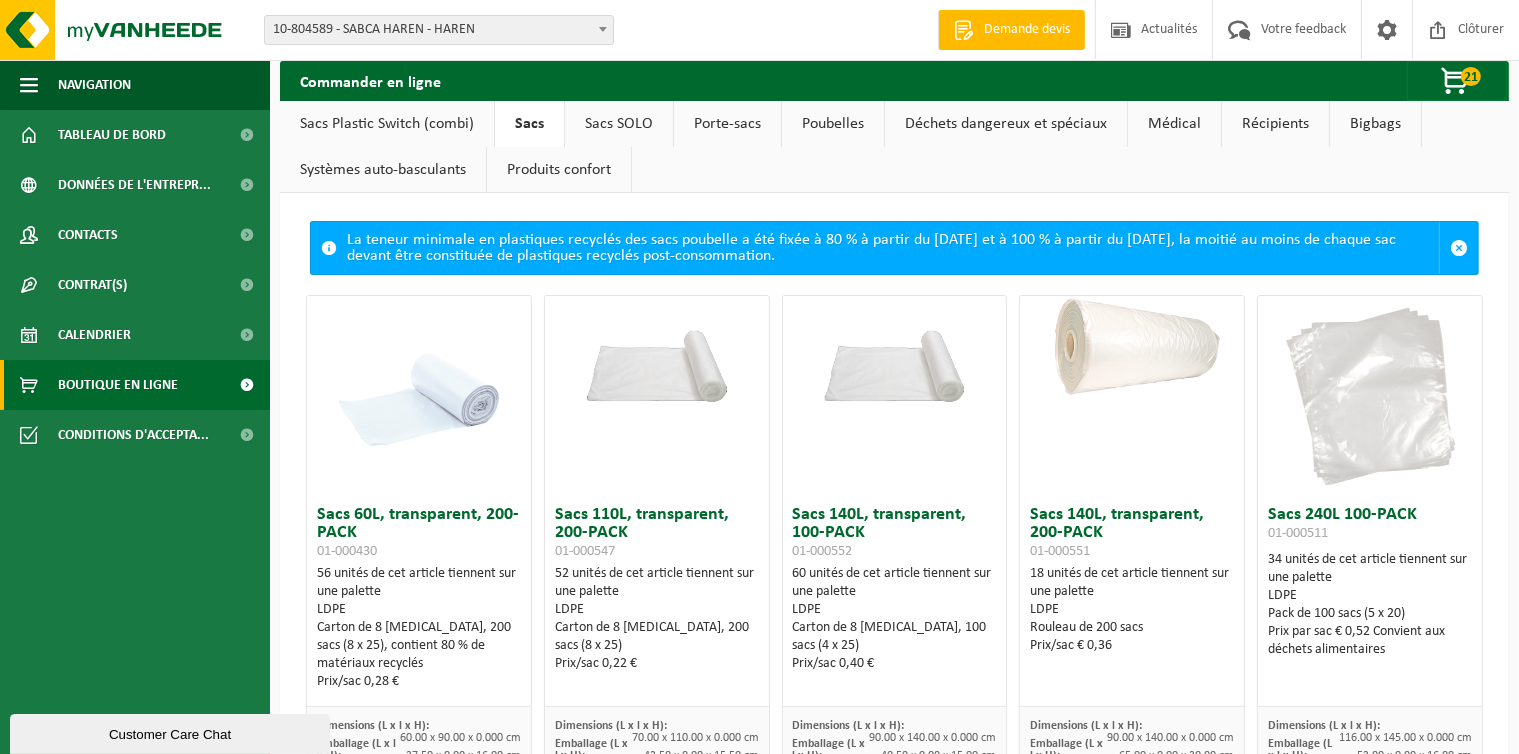 scroll, scrollTop: 0, scrollLeft: 0, axis: both 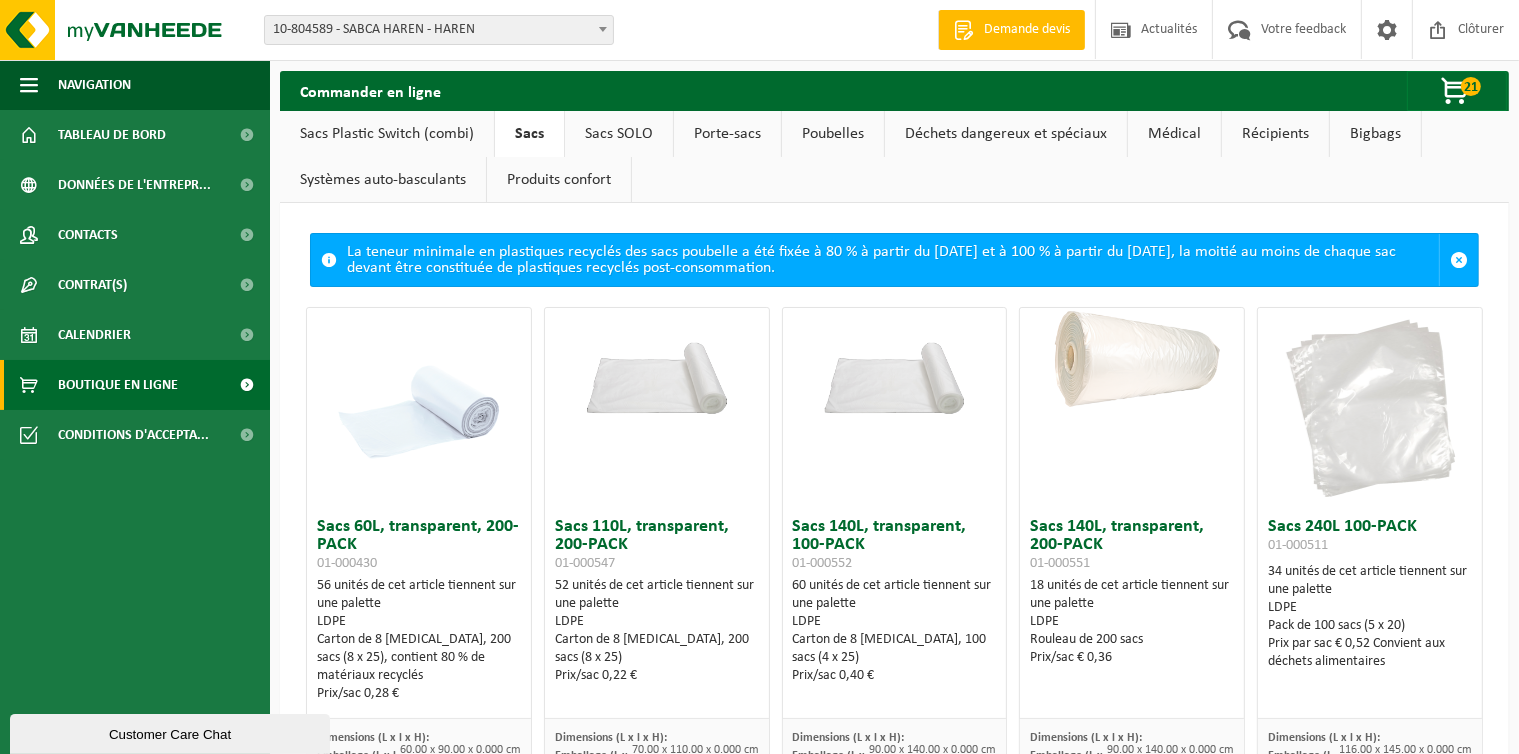 click on "Bigbags" at bounding box center [1375, 134] 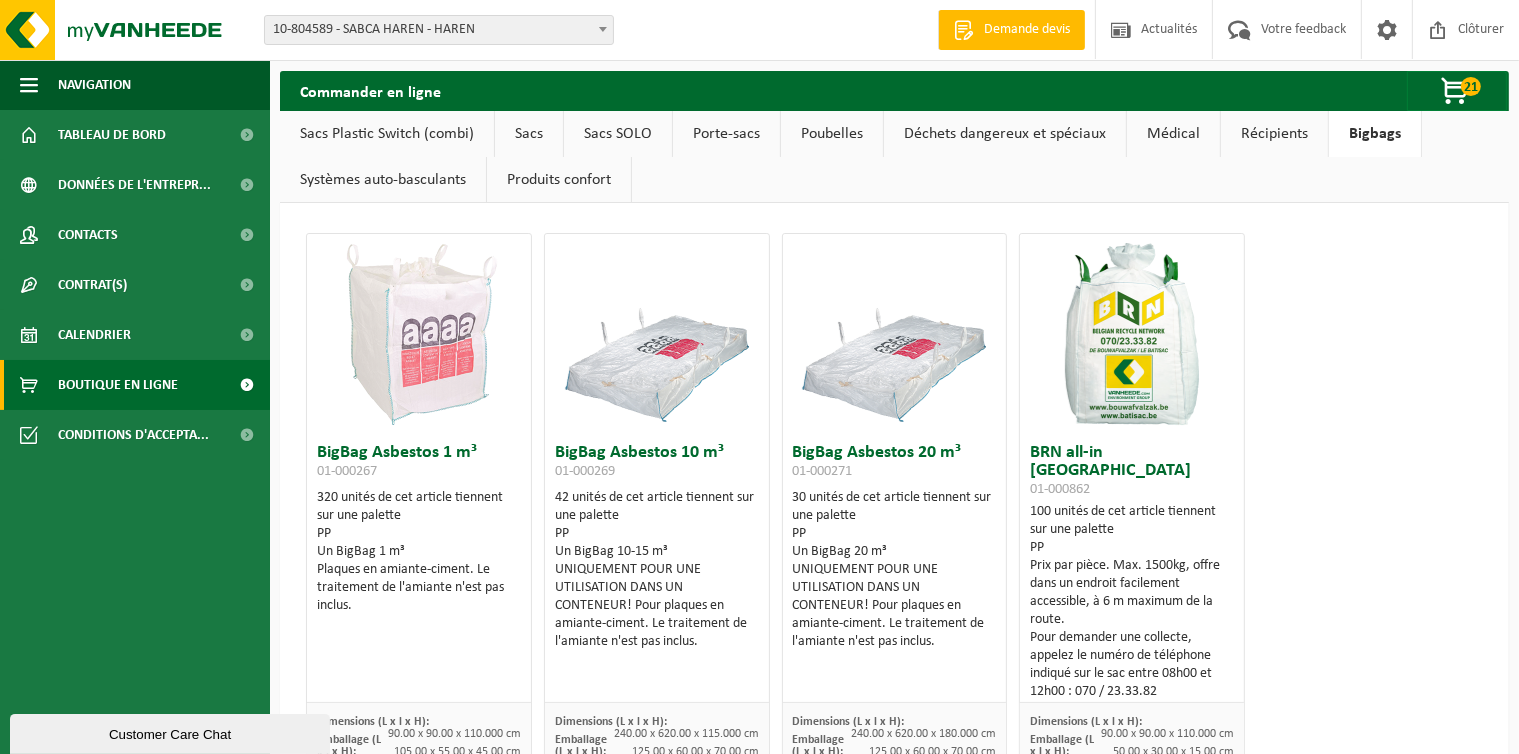 click on "Produits confort" at bounding box center (559, 180) 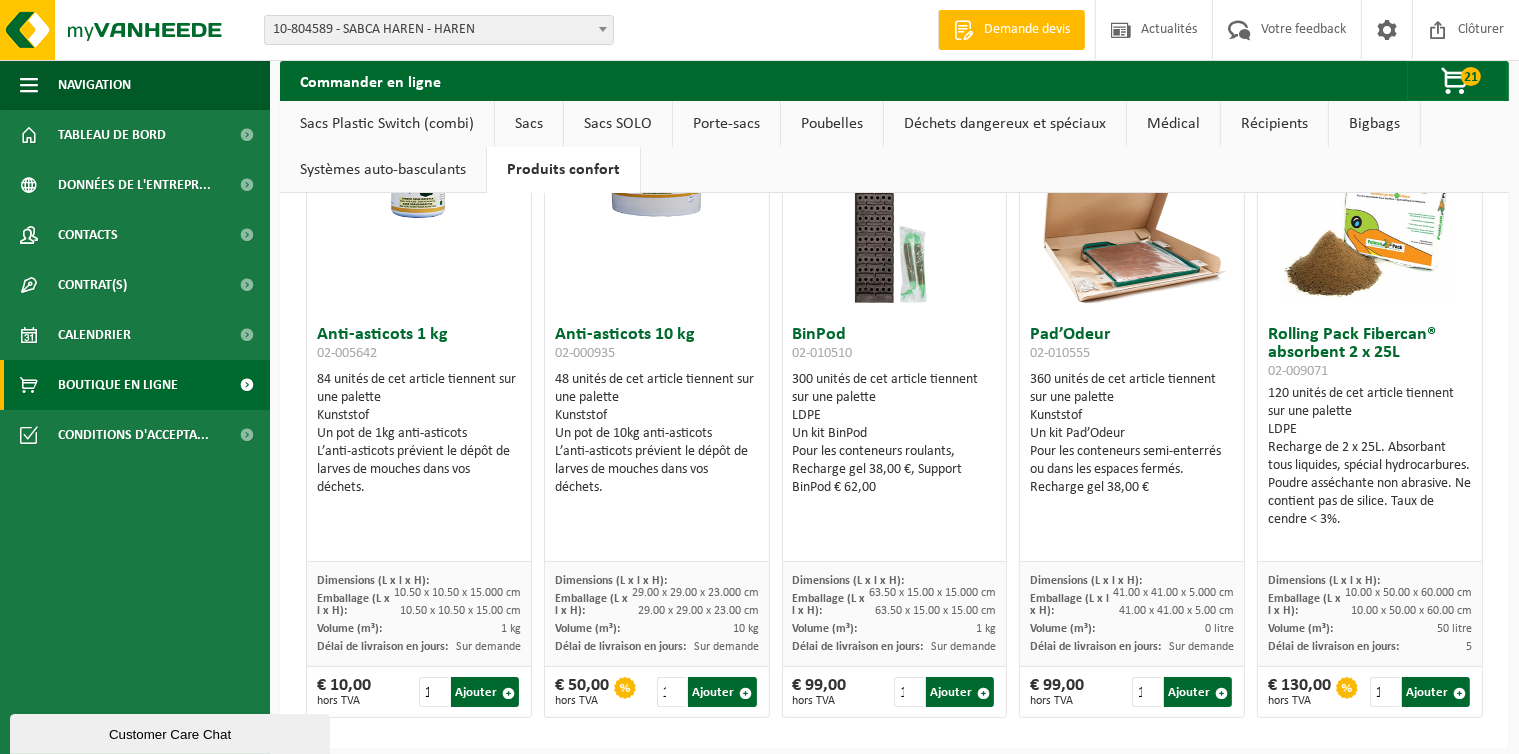 scroll, scrollTop: 132, scrollLeft: 0, axis: vertical 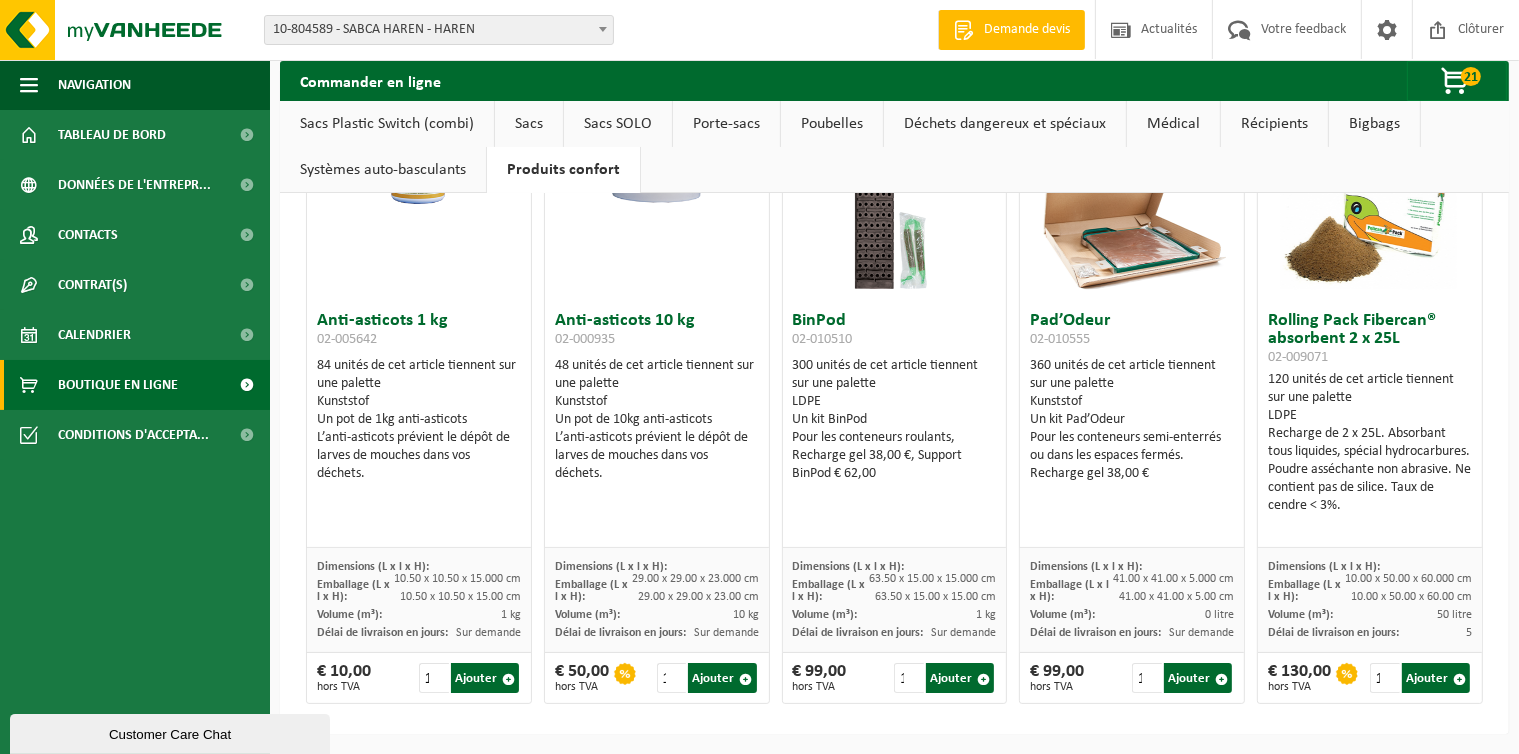 click on "Poubelles" at bounding box center [832, 124] 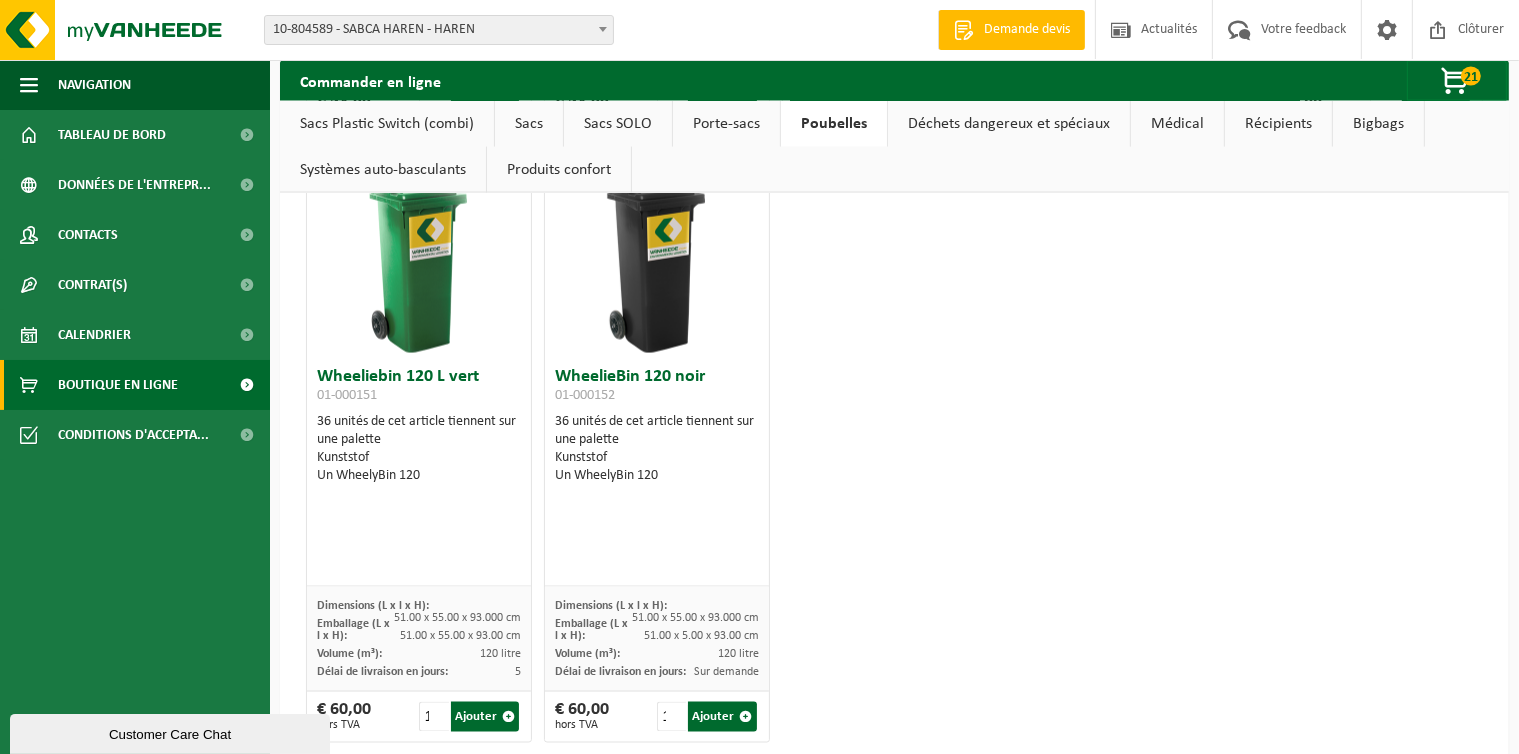 scroll, scrollTop: 3142, scrollLeft: 0, axis: vertical 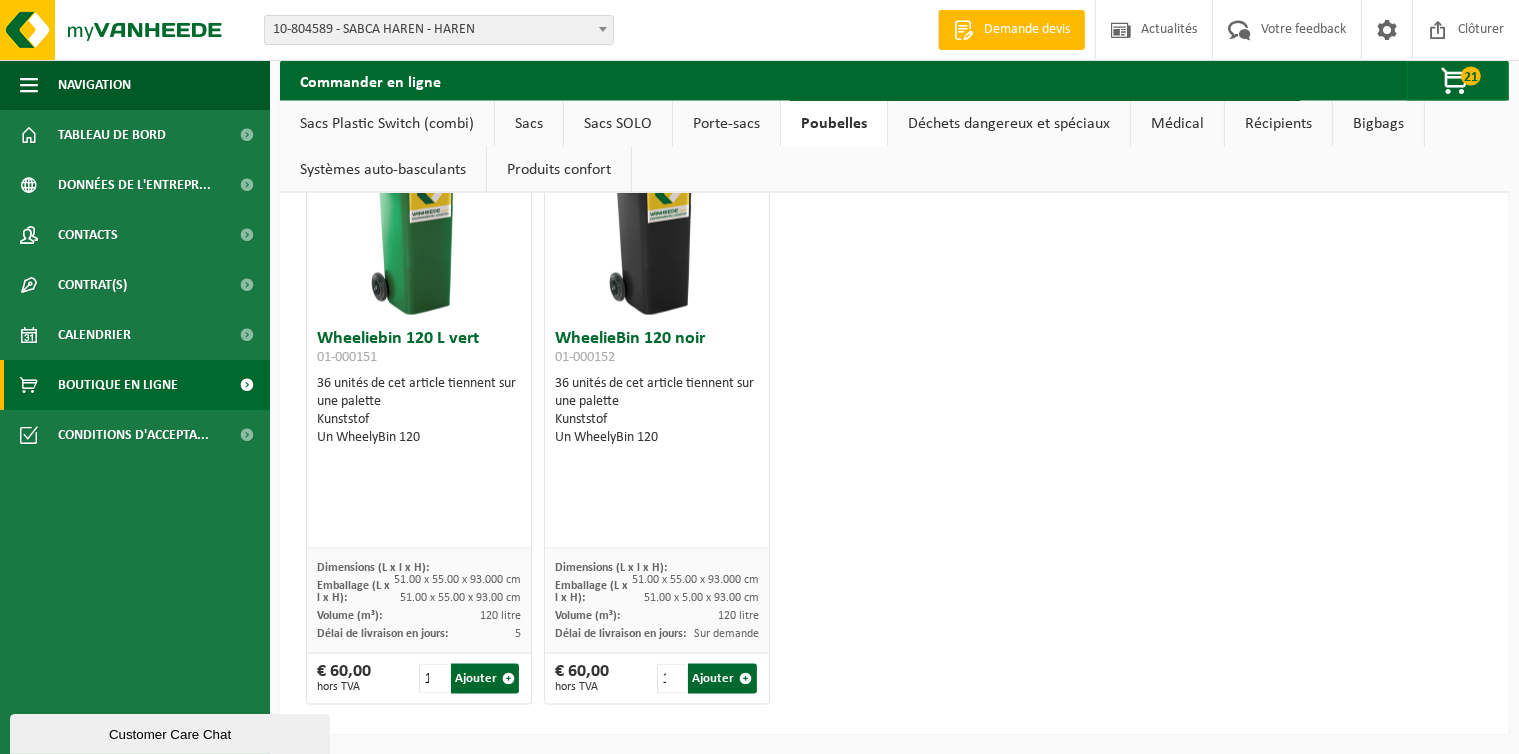 click on "Récipients" at bounding box center [1278, 124] 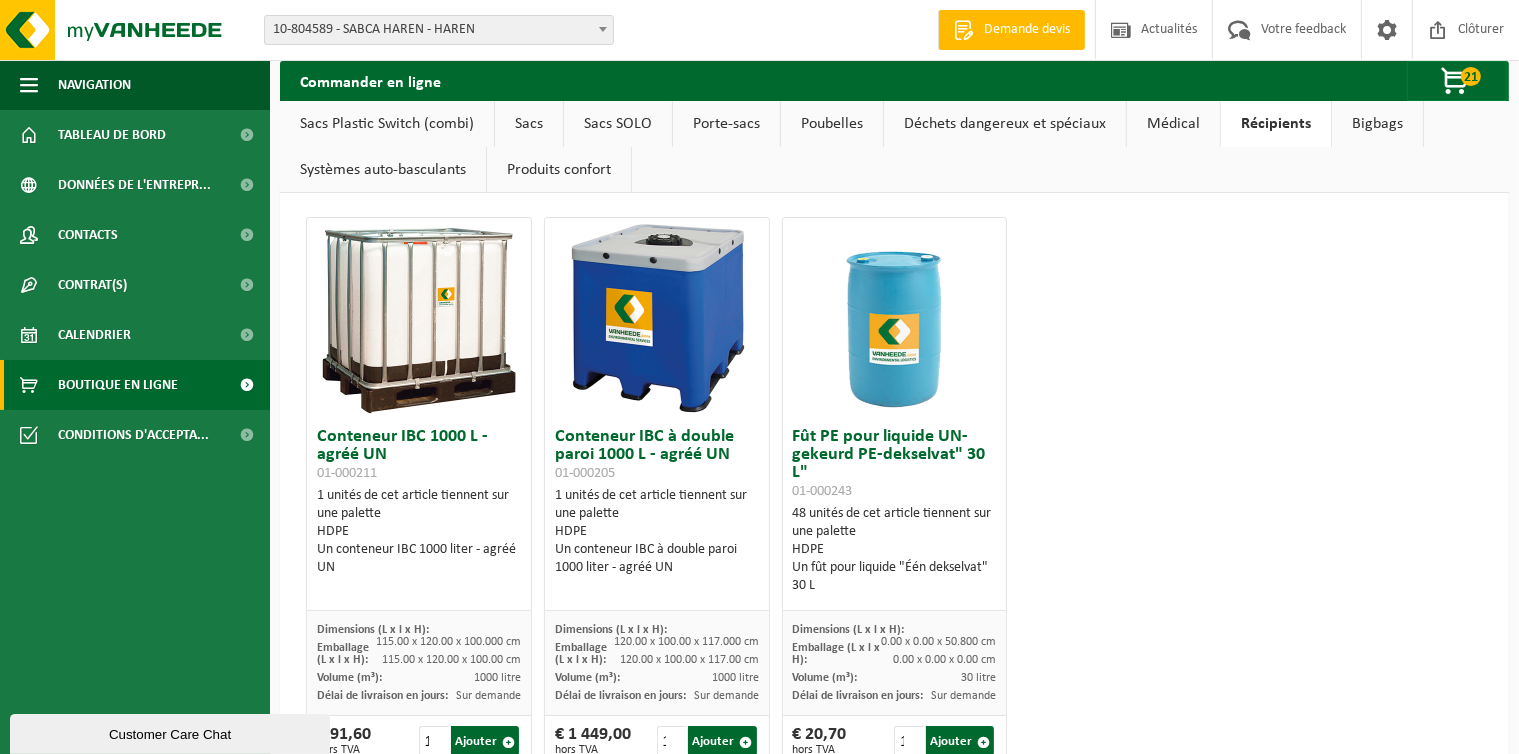 scroll, scrollTop: 0, scrollLeft: 0, axis: both 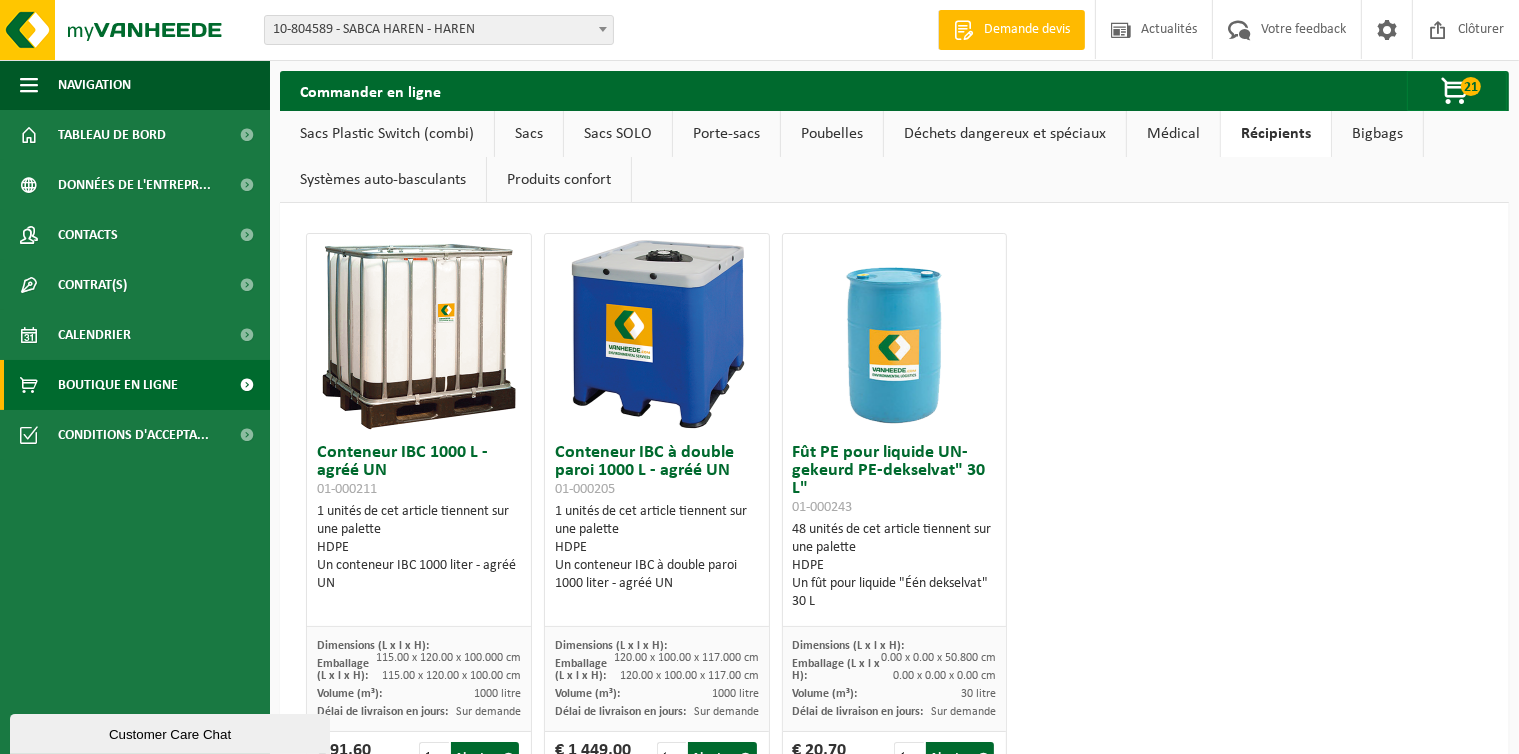 click on "Systèmes auto-basculants" at bounding box center (383, 180) 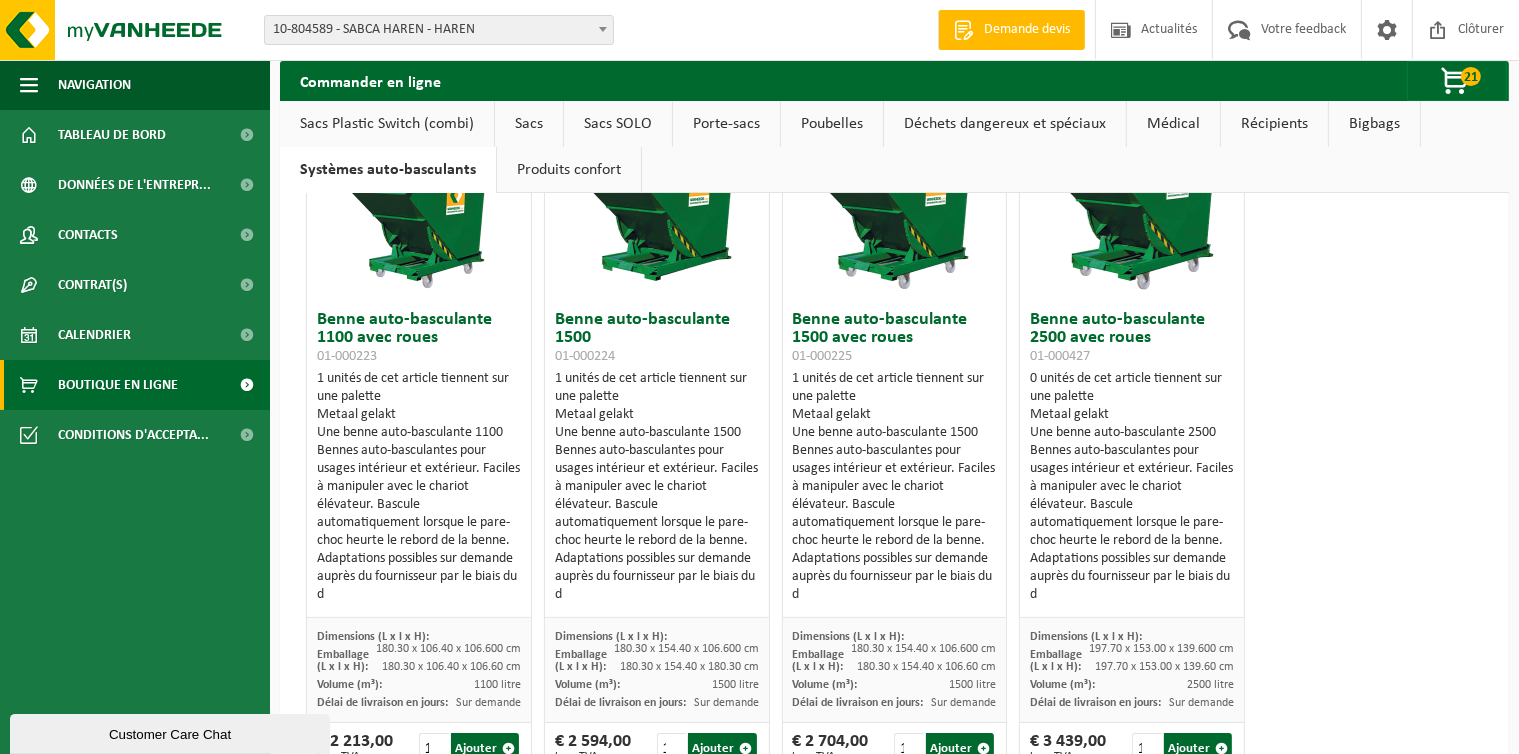 scroll, scrollTop: 202, scrollLeft: 0, axis: vertical 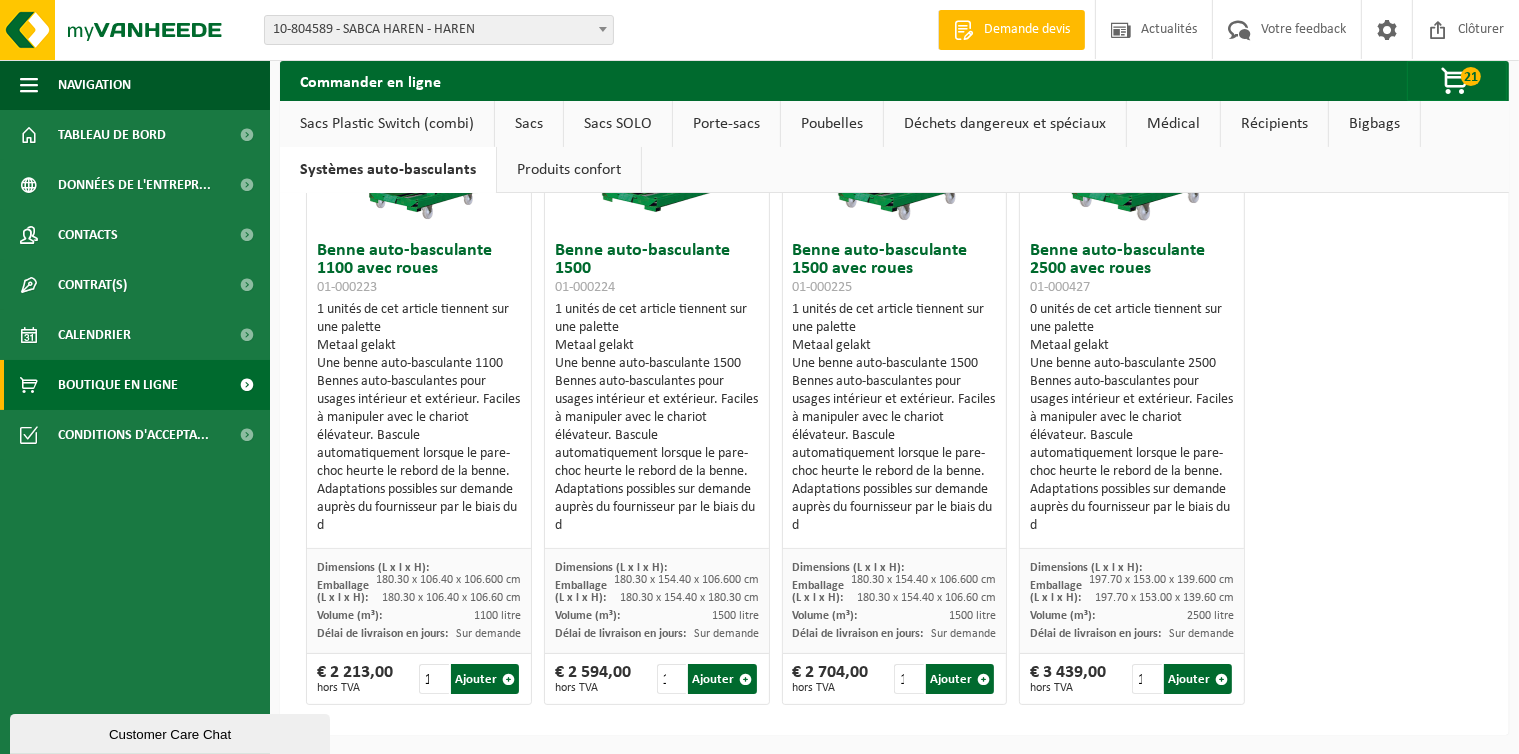 click on "Sacs Plastic Switch (combi)" at bounding box center [387, 124] 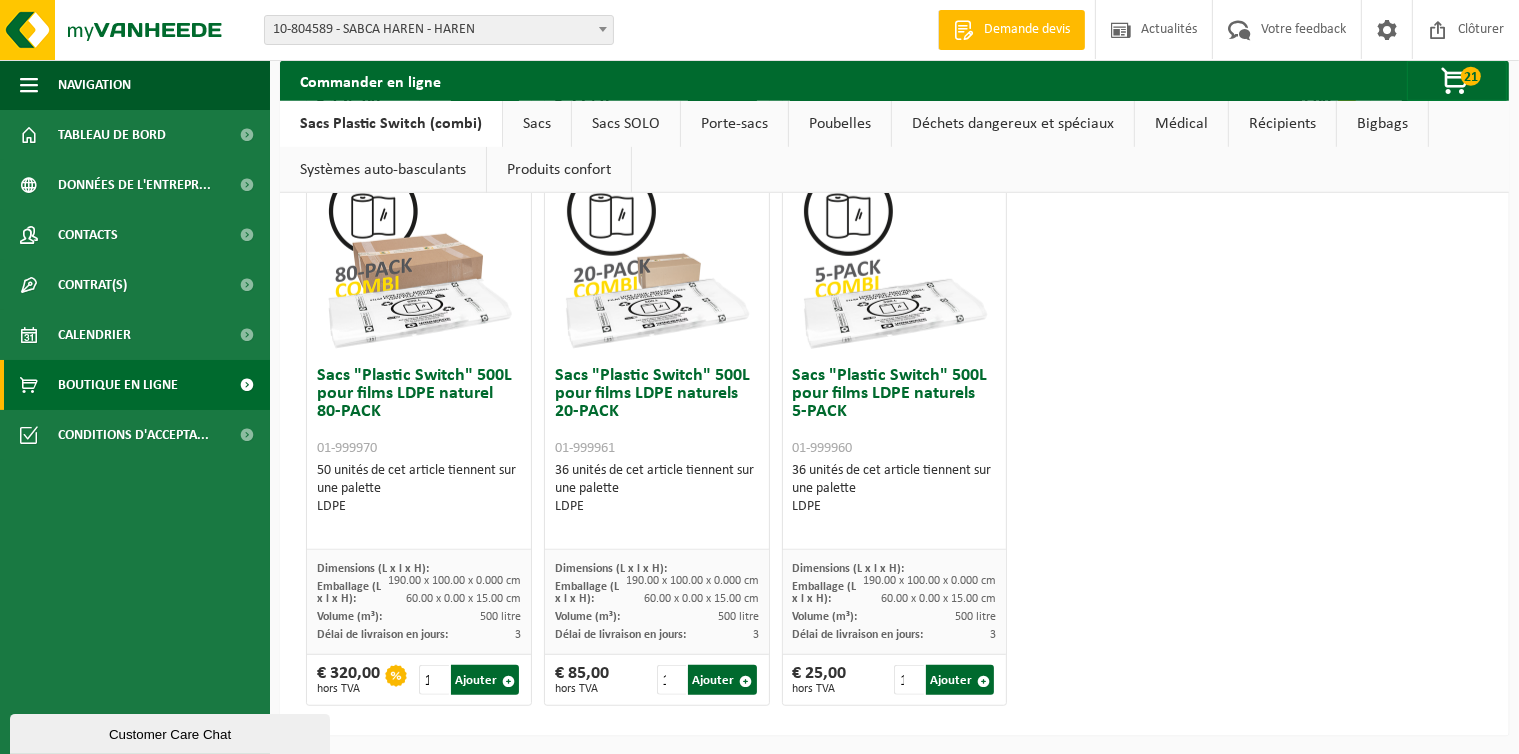 scroll, scrollTop: 1235, scrollLeft: 0, axis: vertical 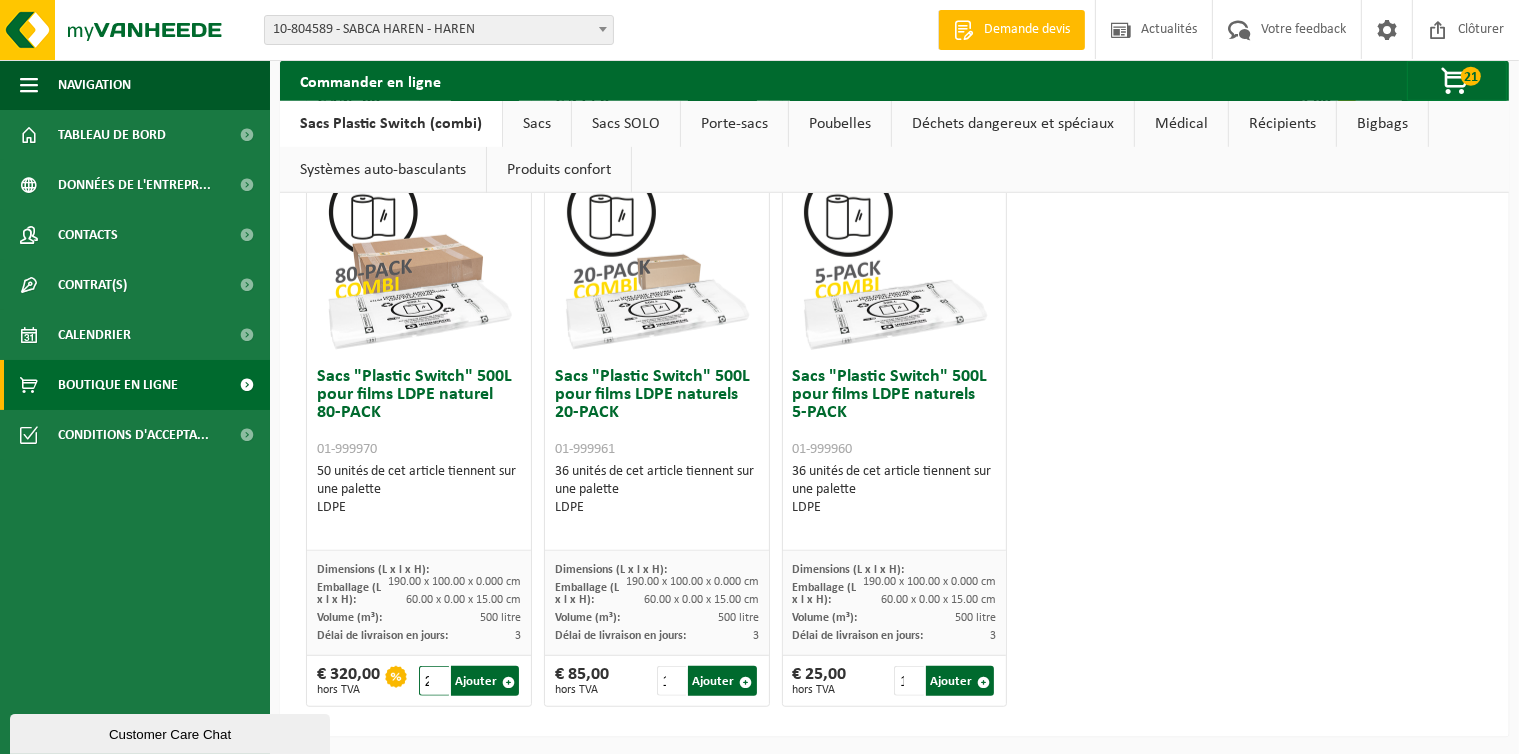 click on "2" at bounding box center [434, 681] 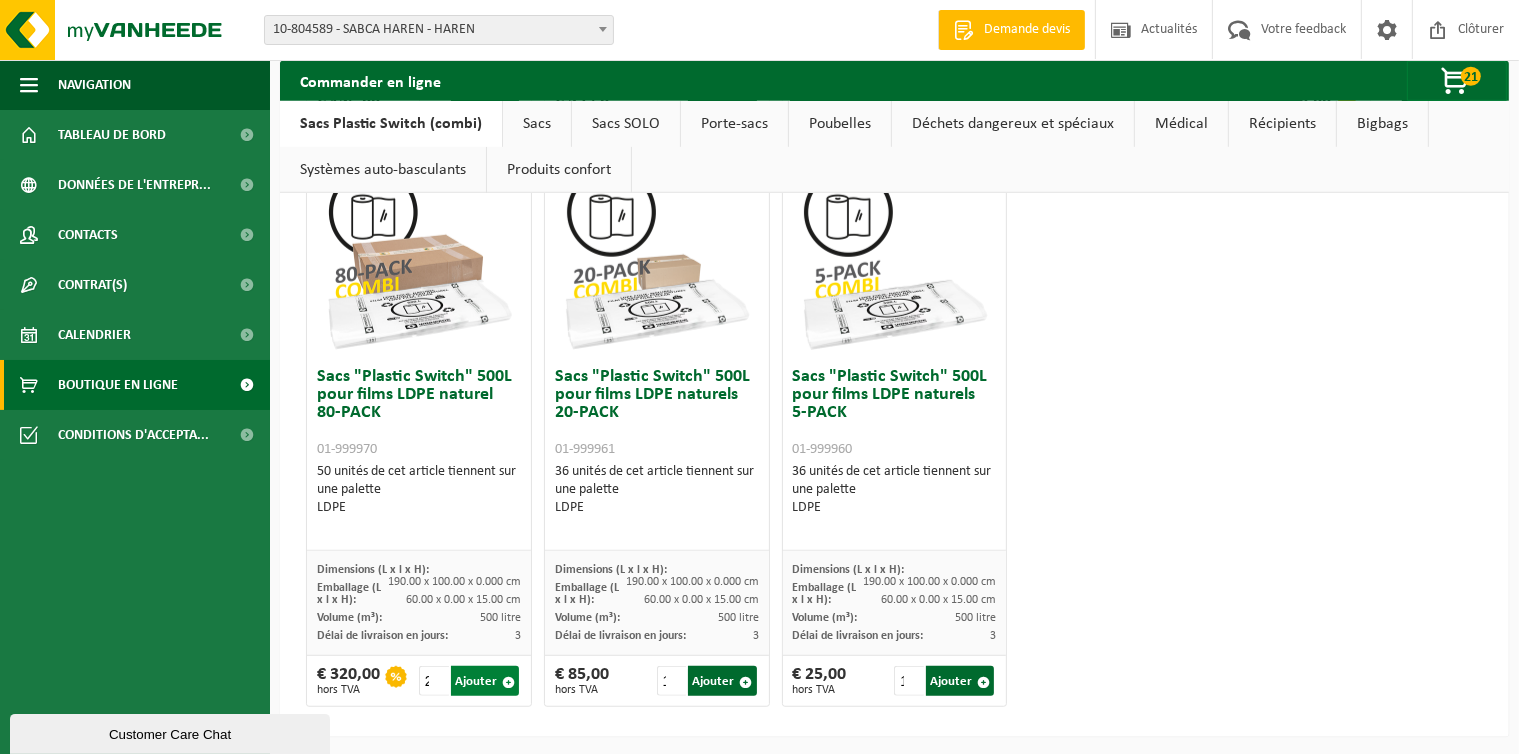 click on "Ajouter" at bounding box center [485, 681] 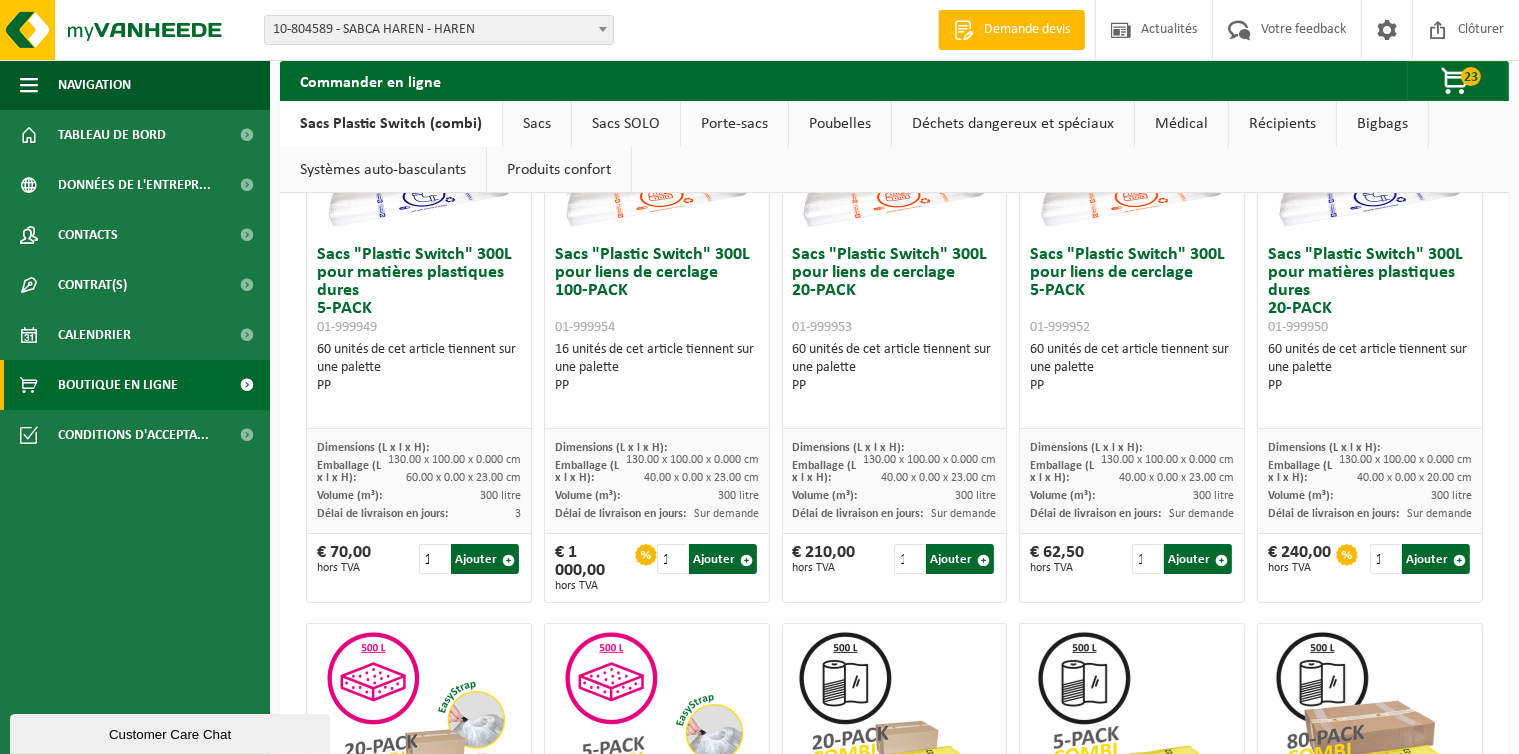 scroll, scrollTop: 0, scrollLeft: 0, axis: both 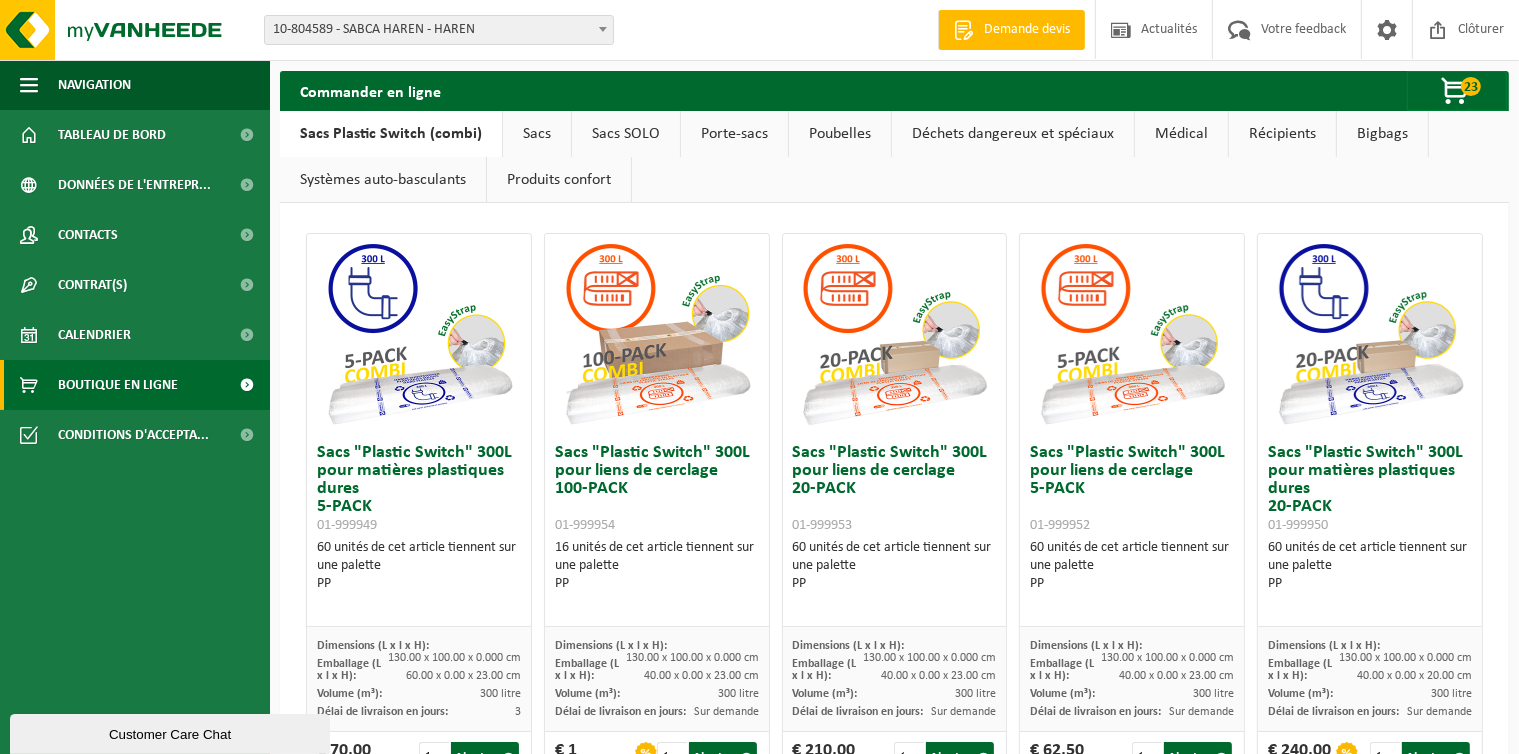 click on "Sacs SOLO" at bounding box center [626, 134] 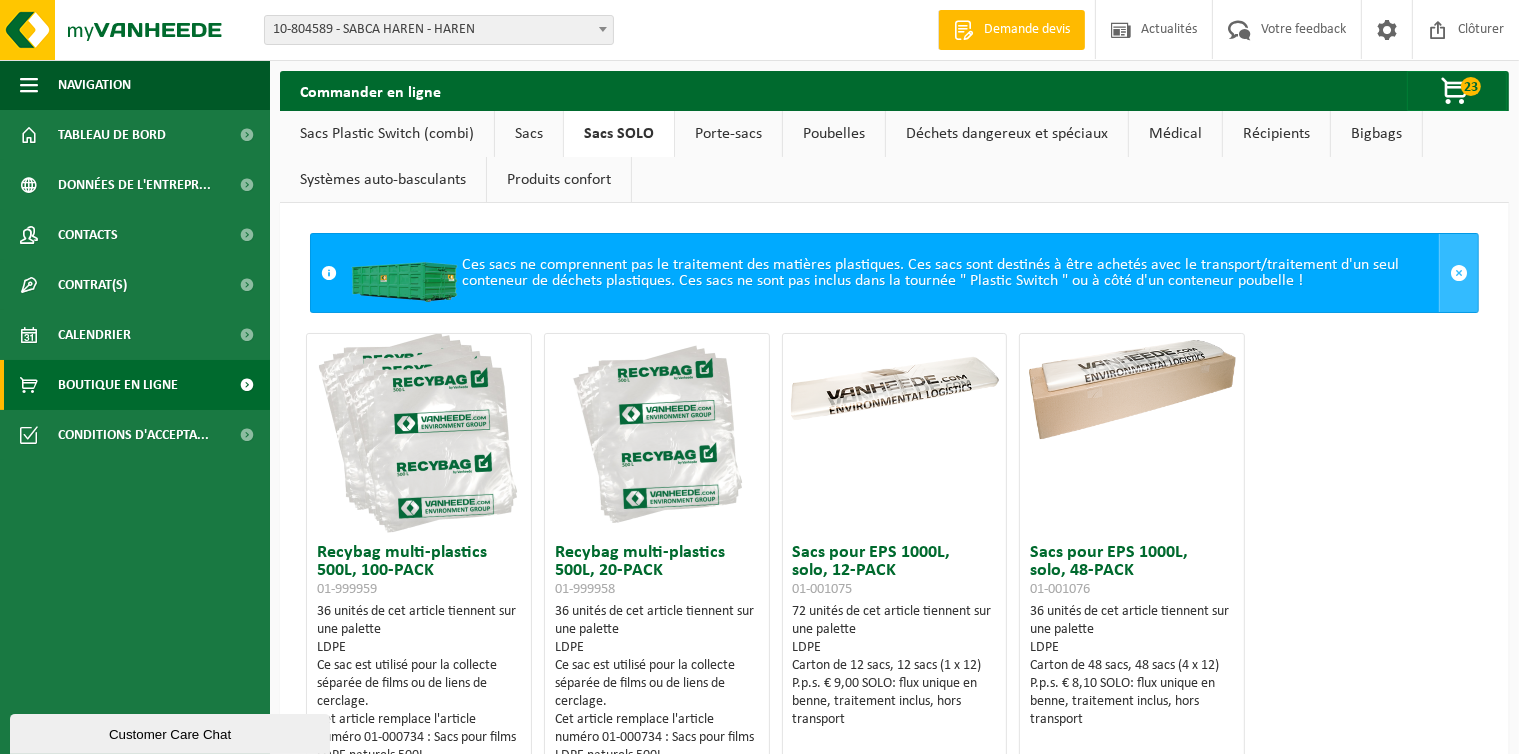 click at bounding box center [1459, 273] 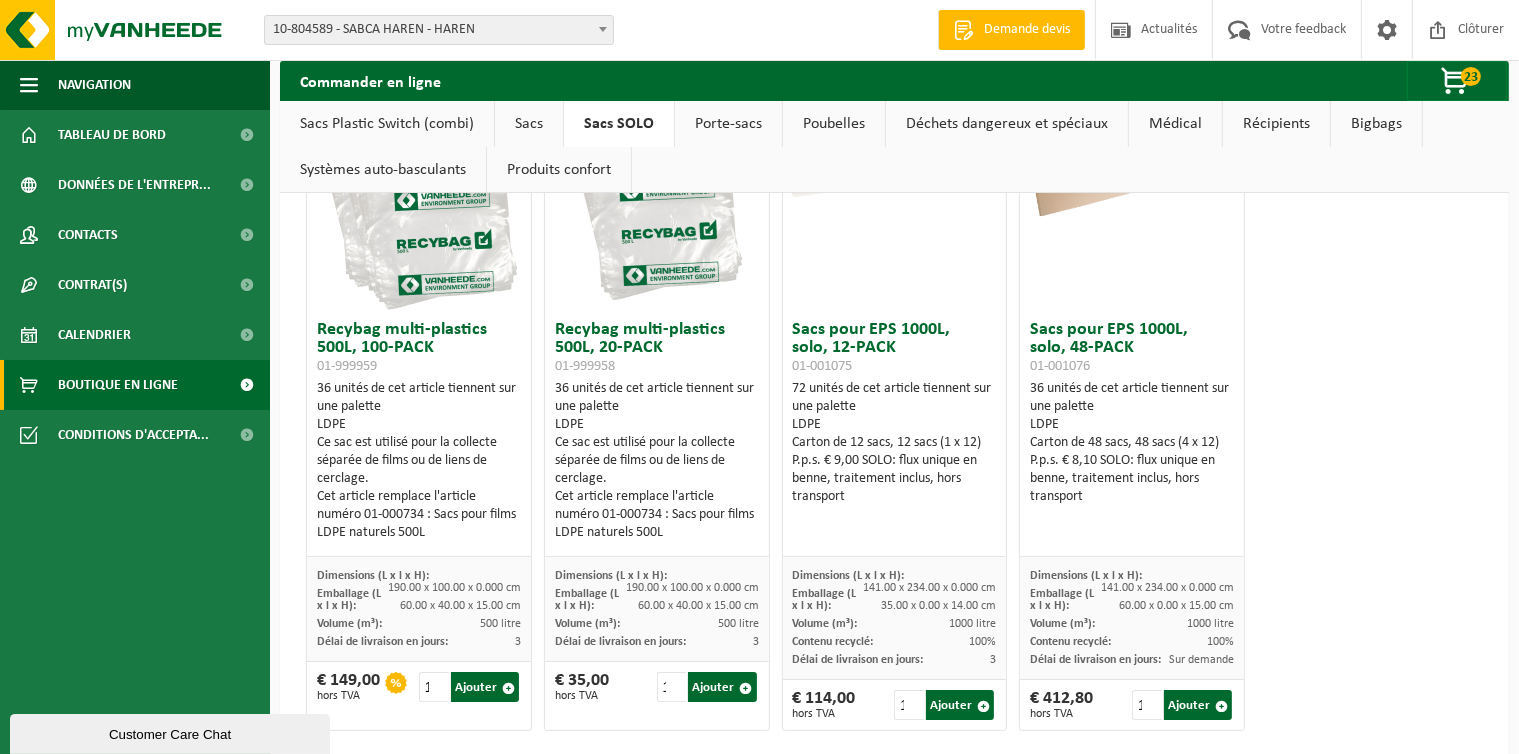 scroll, scrollTop: 160, scrollLeft: 0, axis: vertical 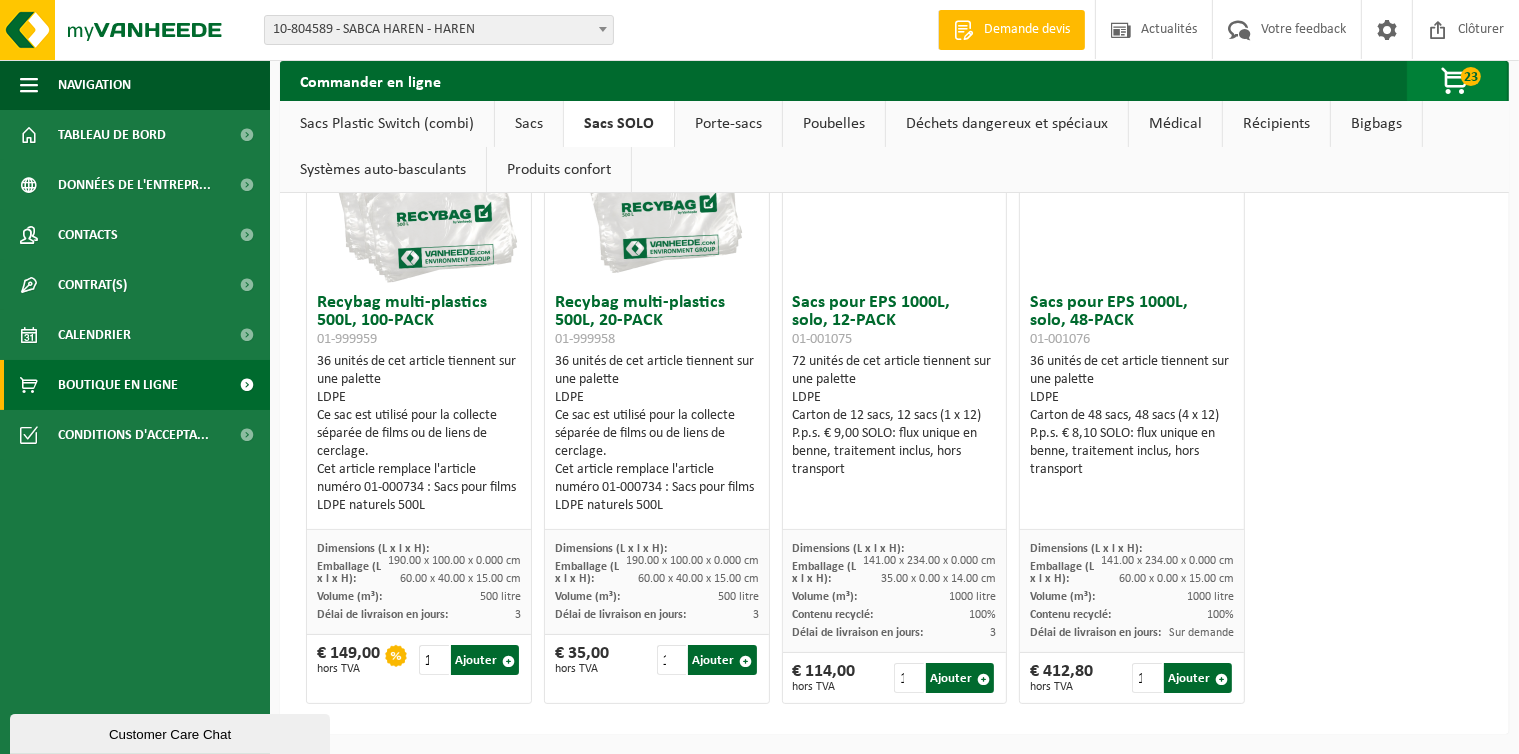 click at bounding box center (1456, 82) 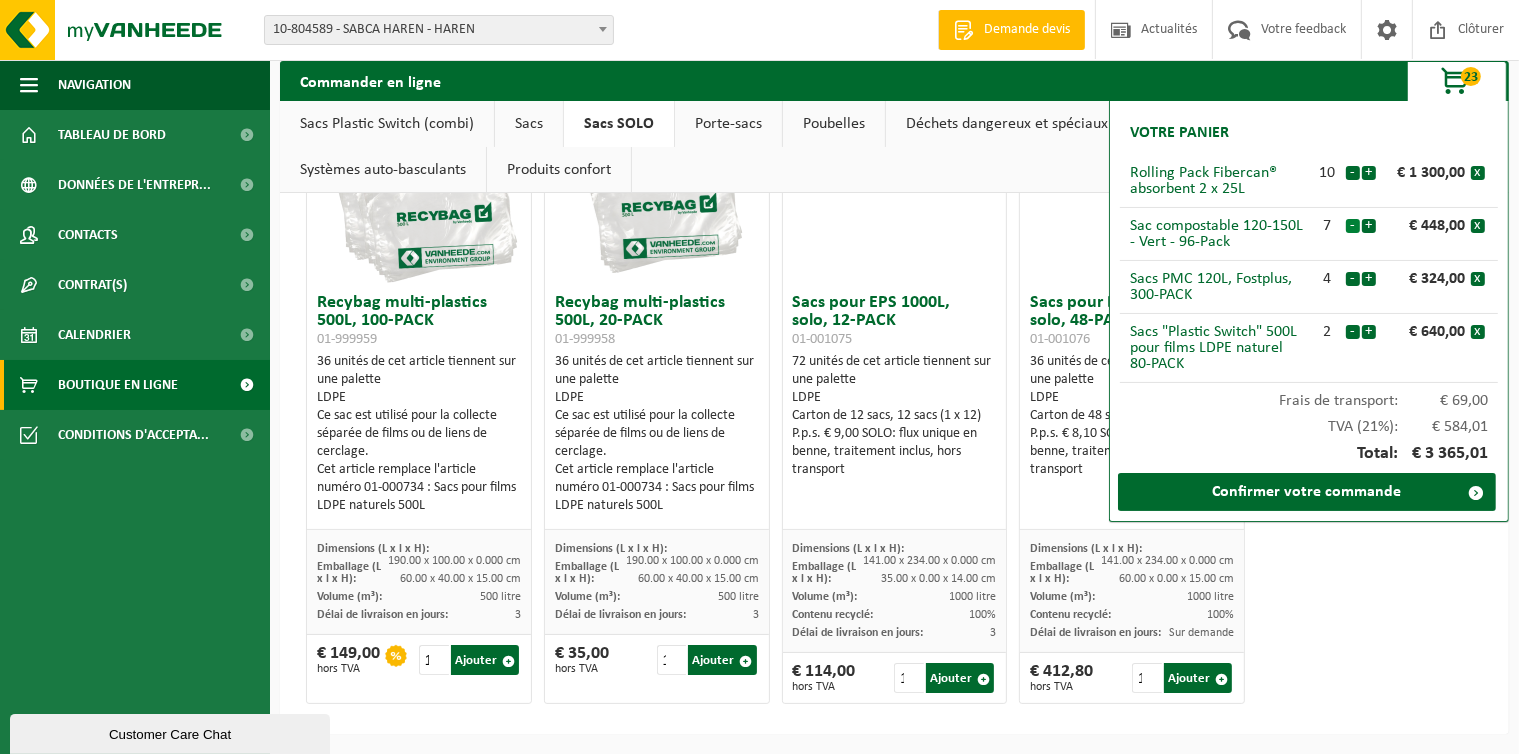 click on "-" at bounding box center [1353, 226] 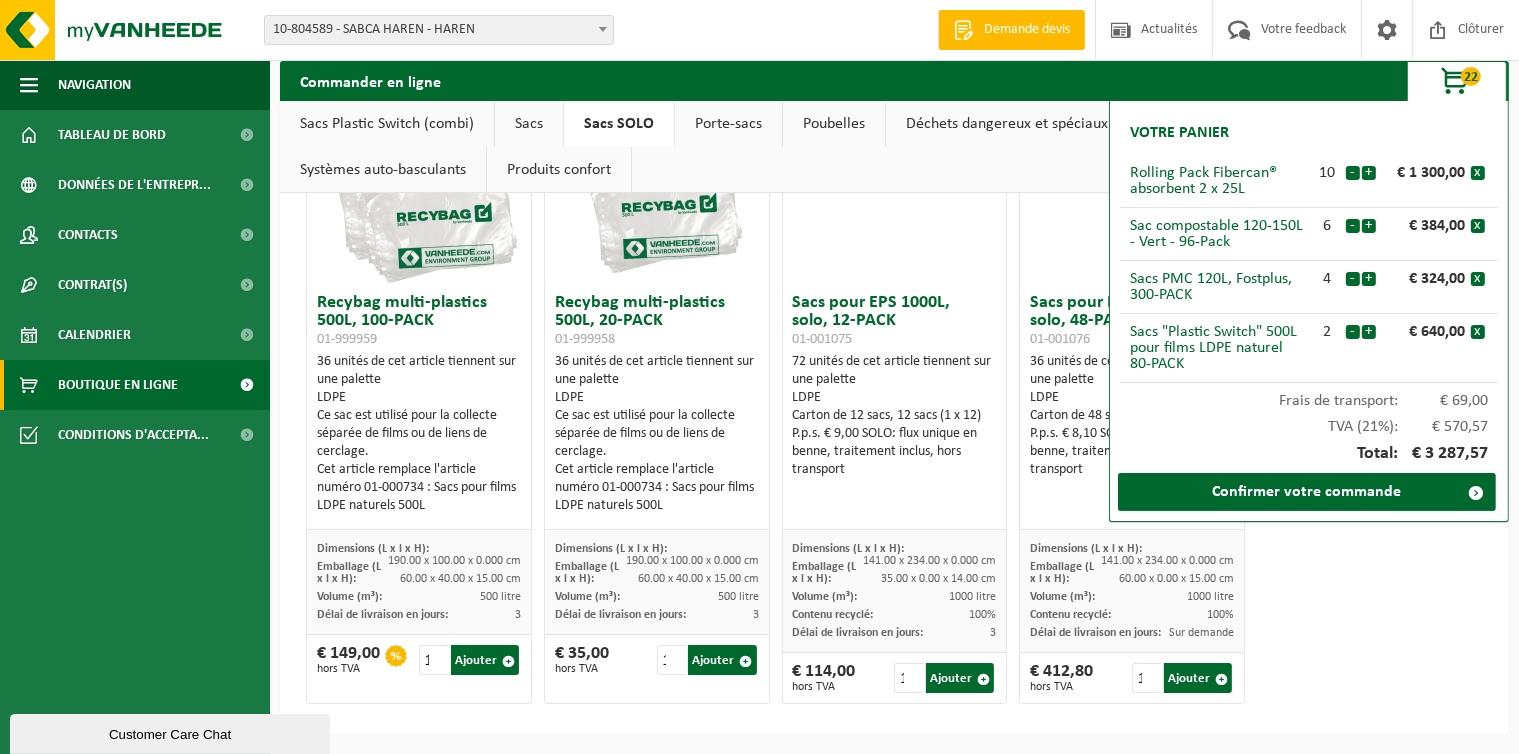 click on "-" at bounding box center [1353, 226] 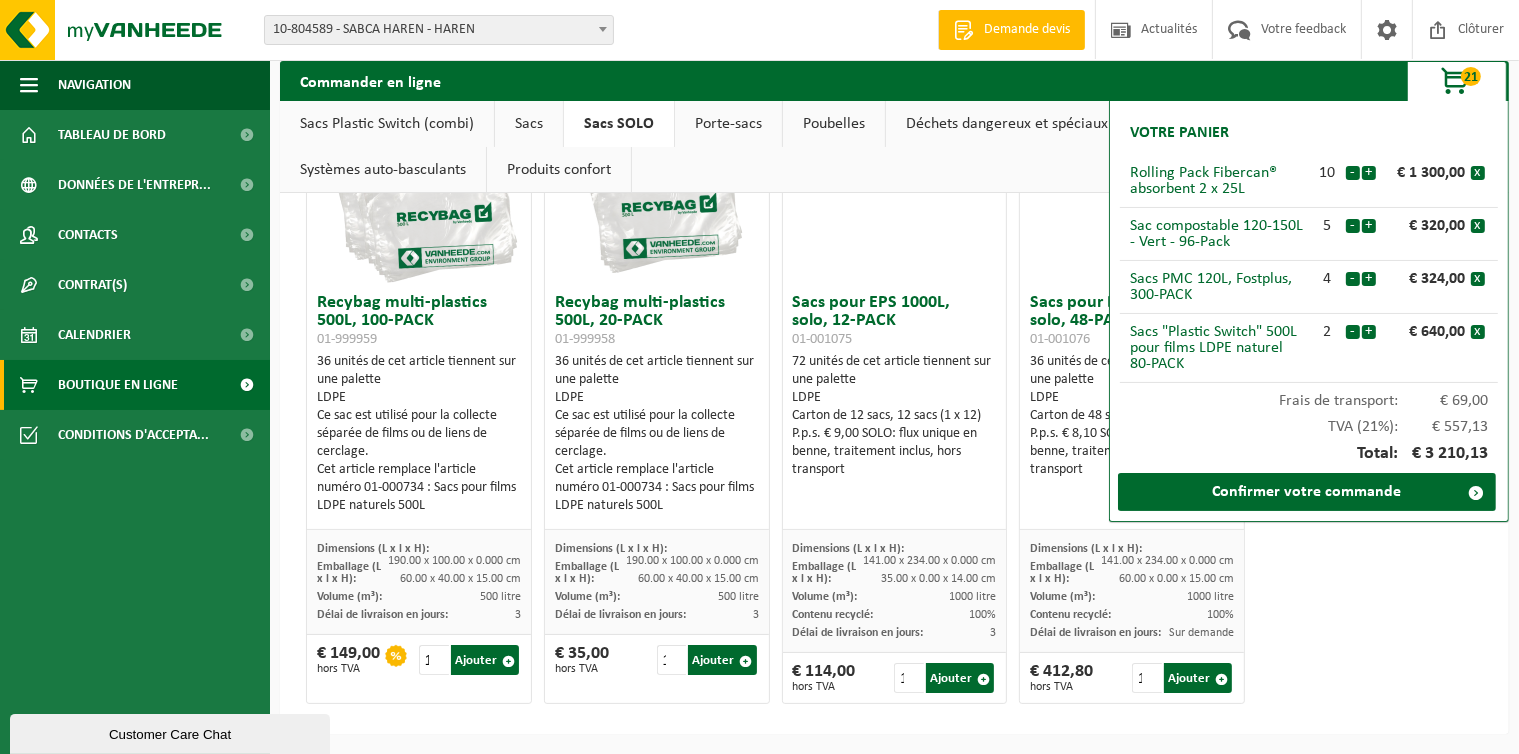 click on "-" at bounding box center (1353, 226) 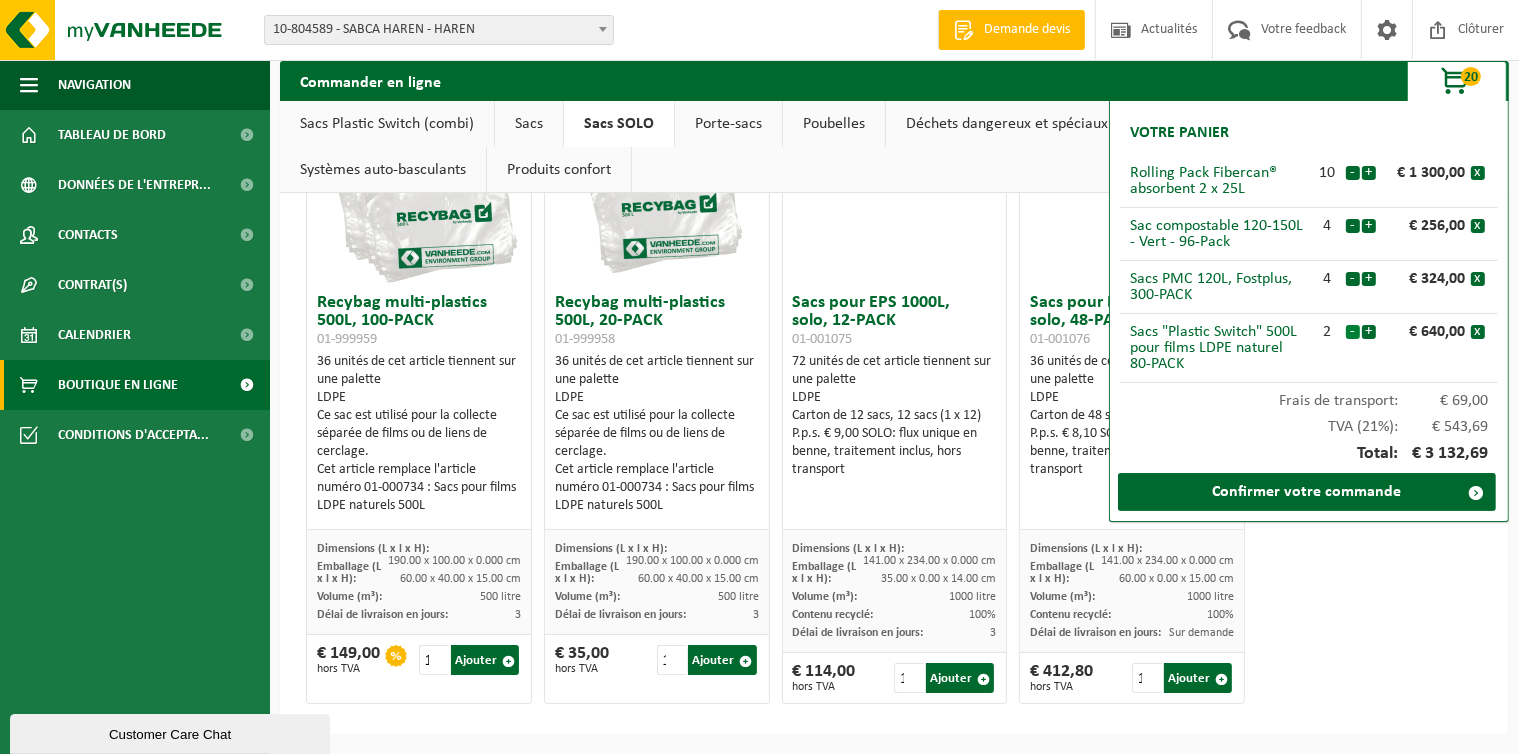 click on "-" at bounding box center (1353, 332) 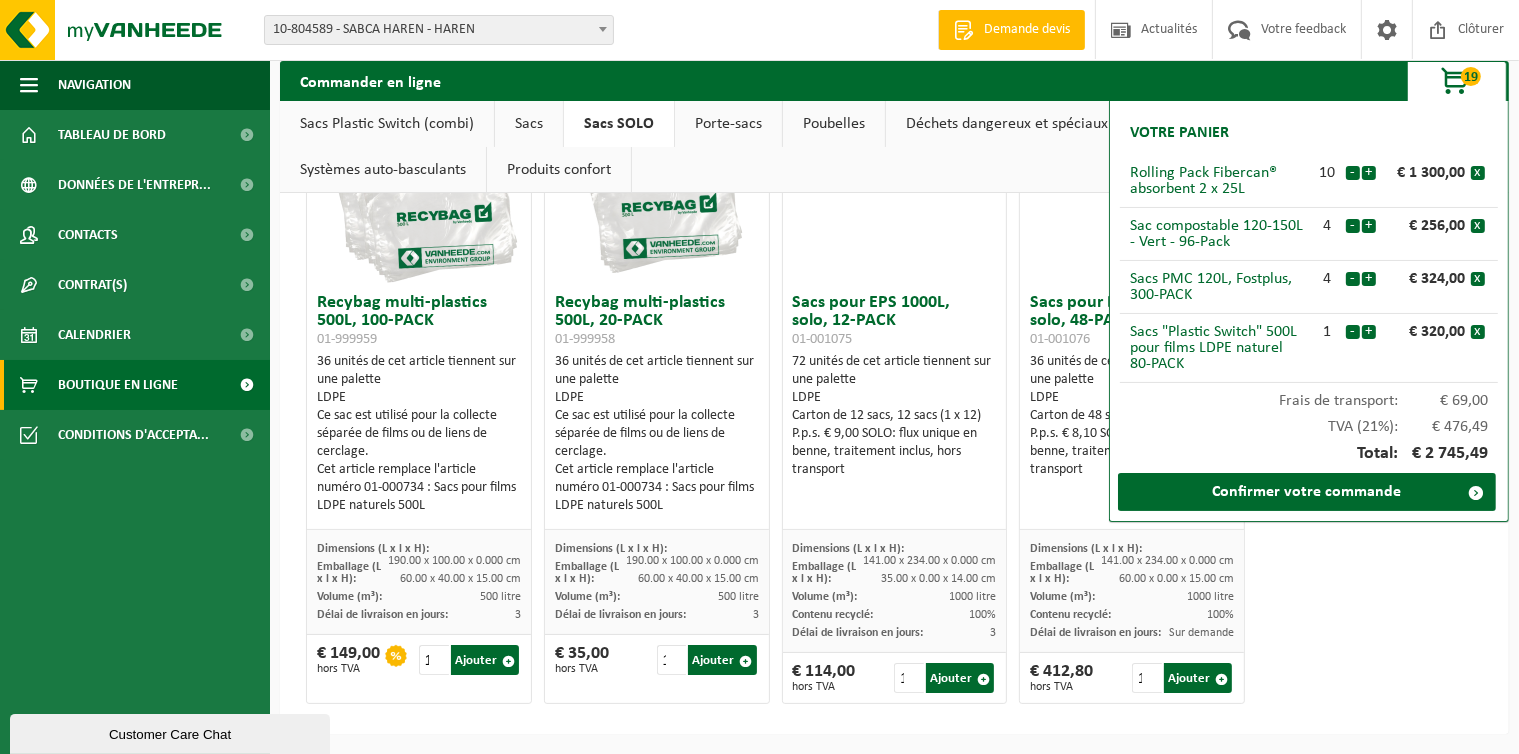 click on "-" at bounding box center [1353, 332] 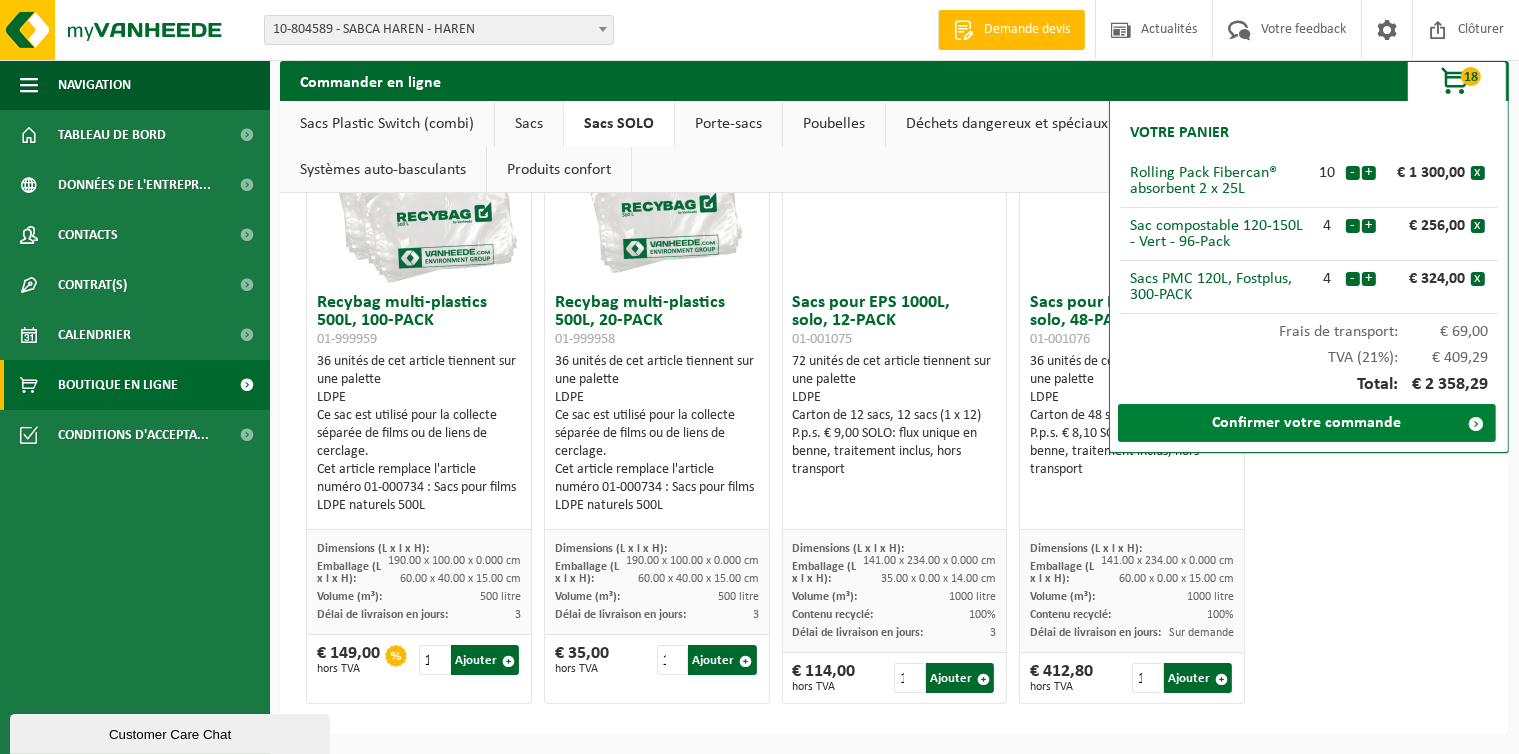 click on "Confirmer votre commande" at bounding box center [1307, 423] 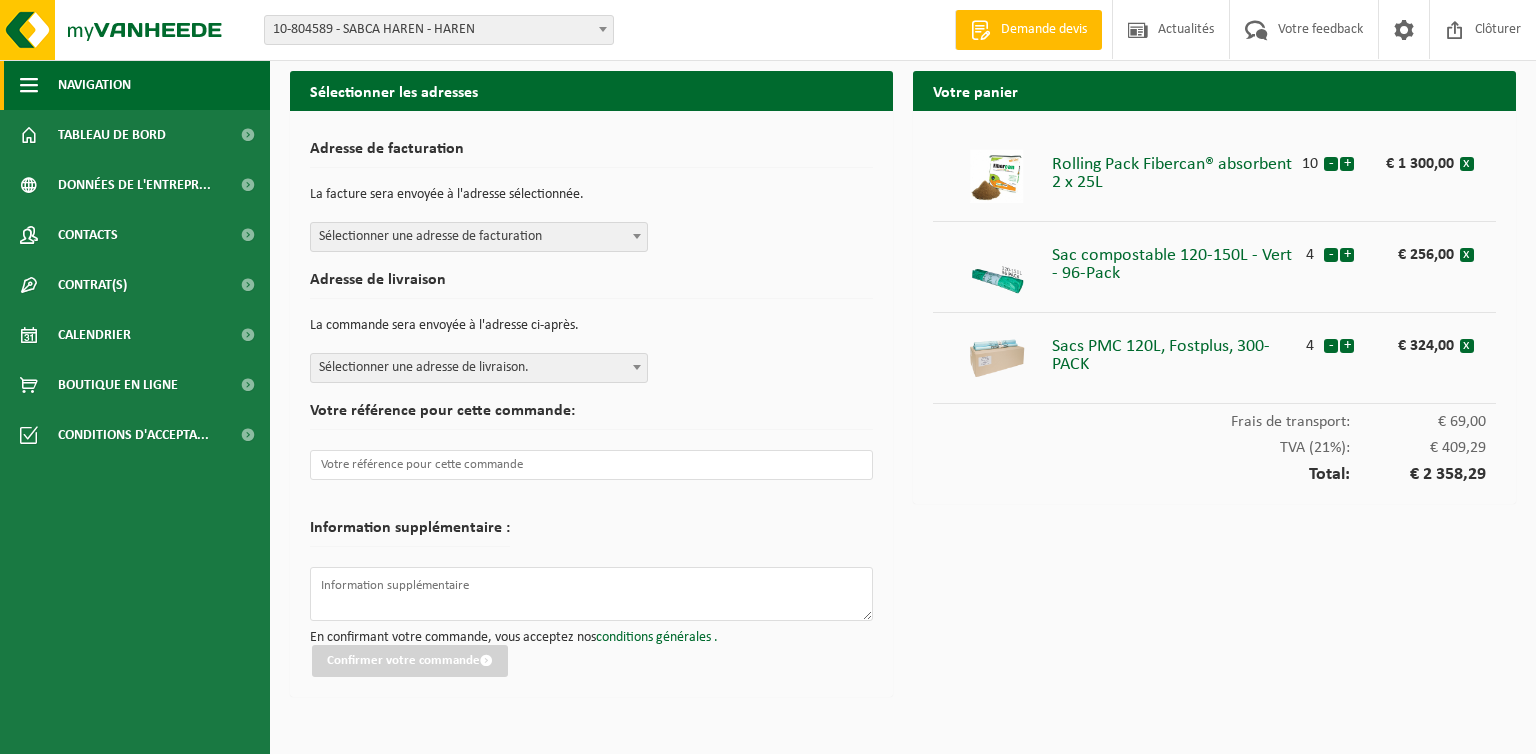 scroll, scrollTop: 0, scrollLeft: 0, axis: both 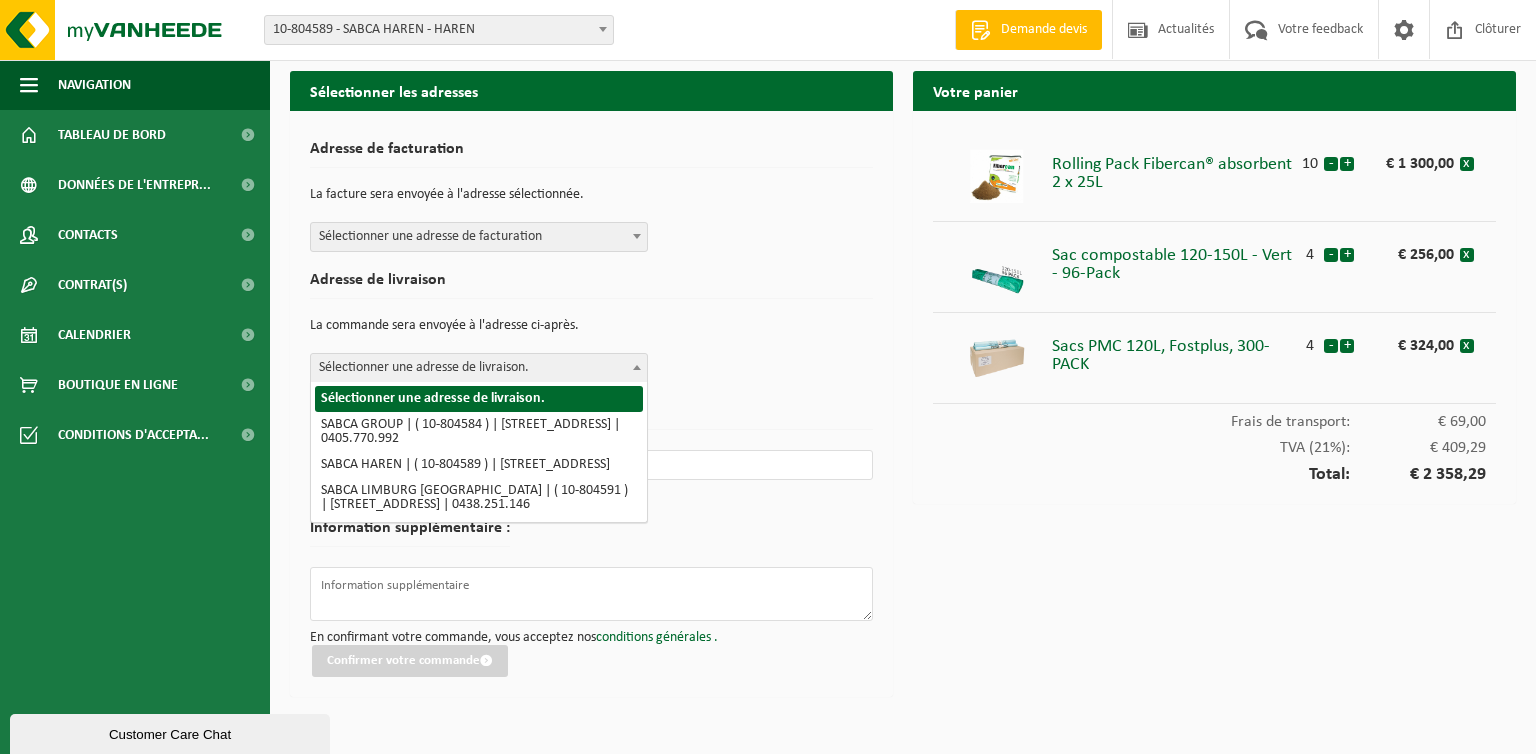 click at bounding box center (637, 367) 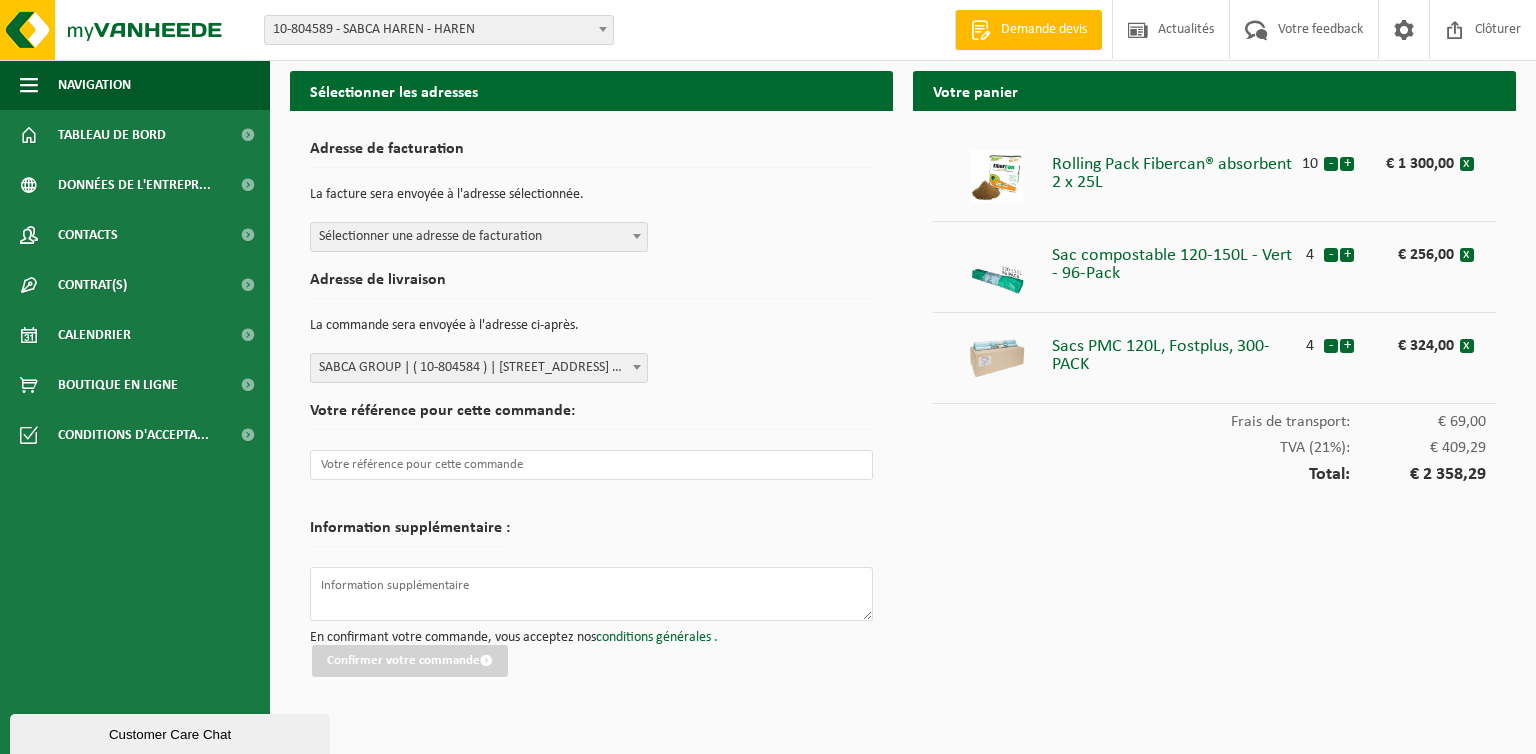 click at bounding box center (637, 236) 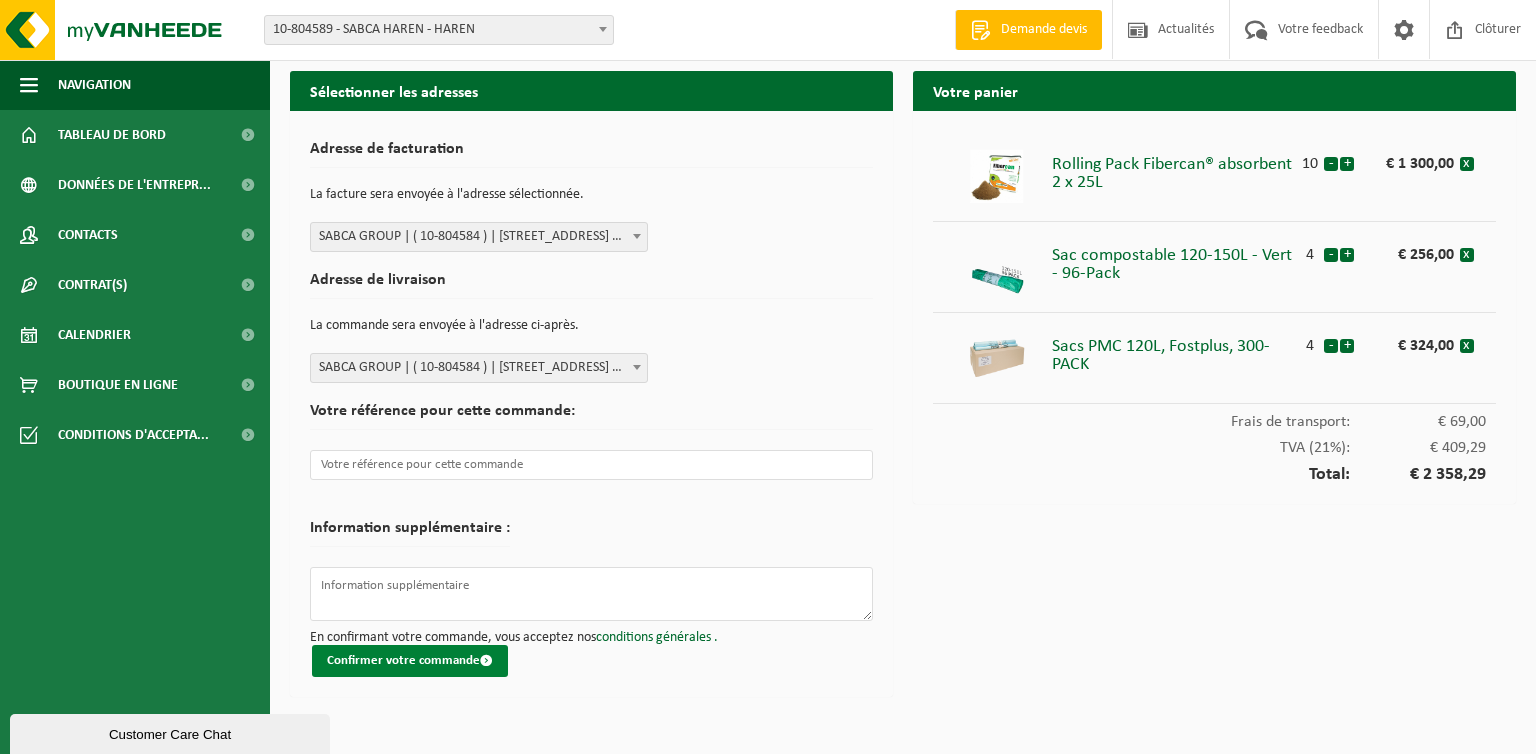 click on "Confirmer votre commande" at bounding box center [410, 661] 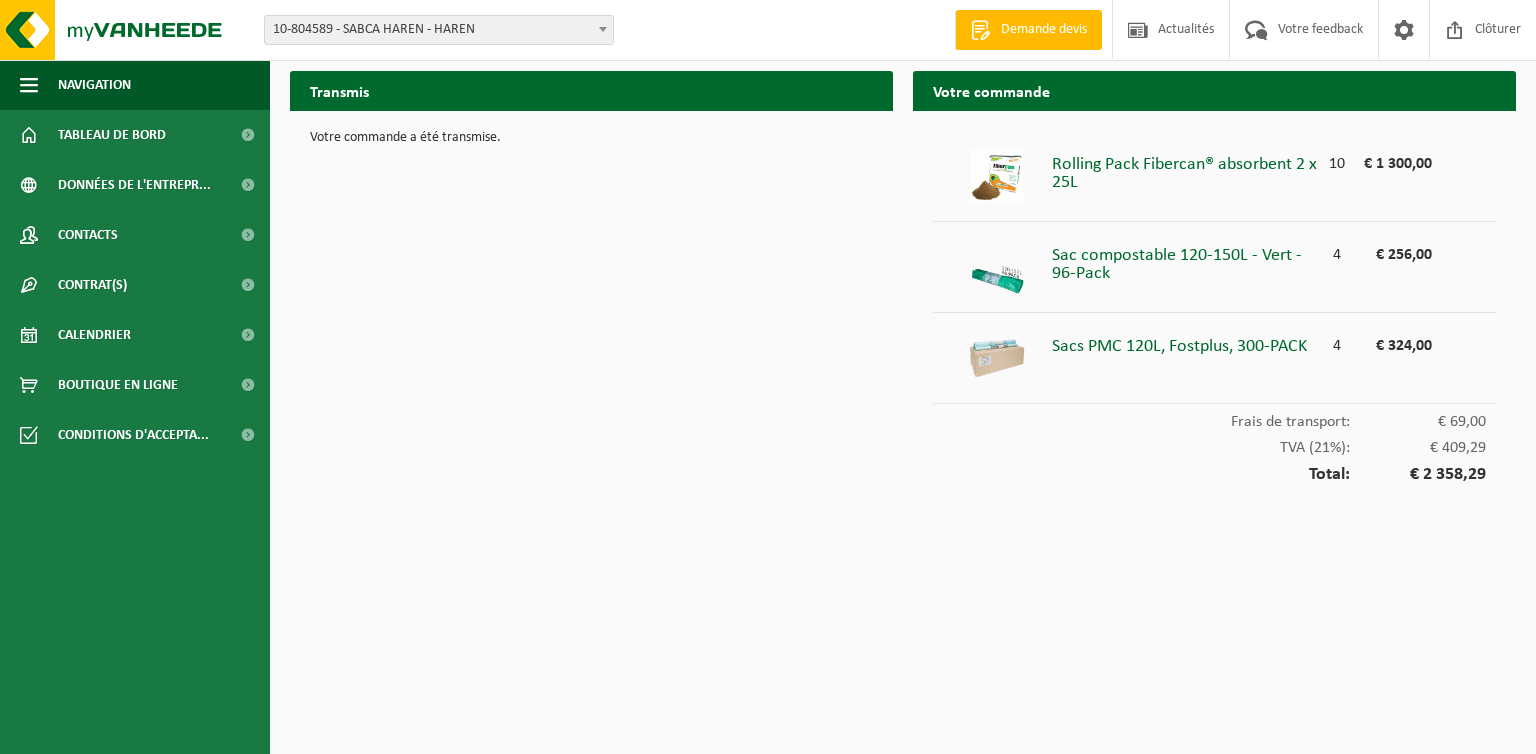 scroll, scrollTop: 0, scrollLeft: 0, axis: both 